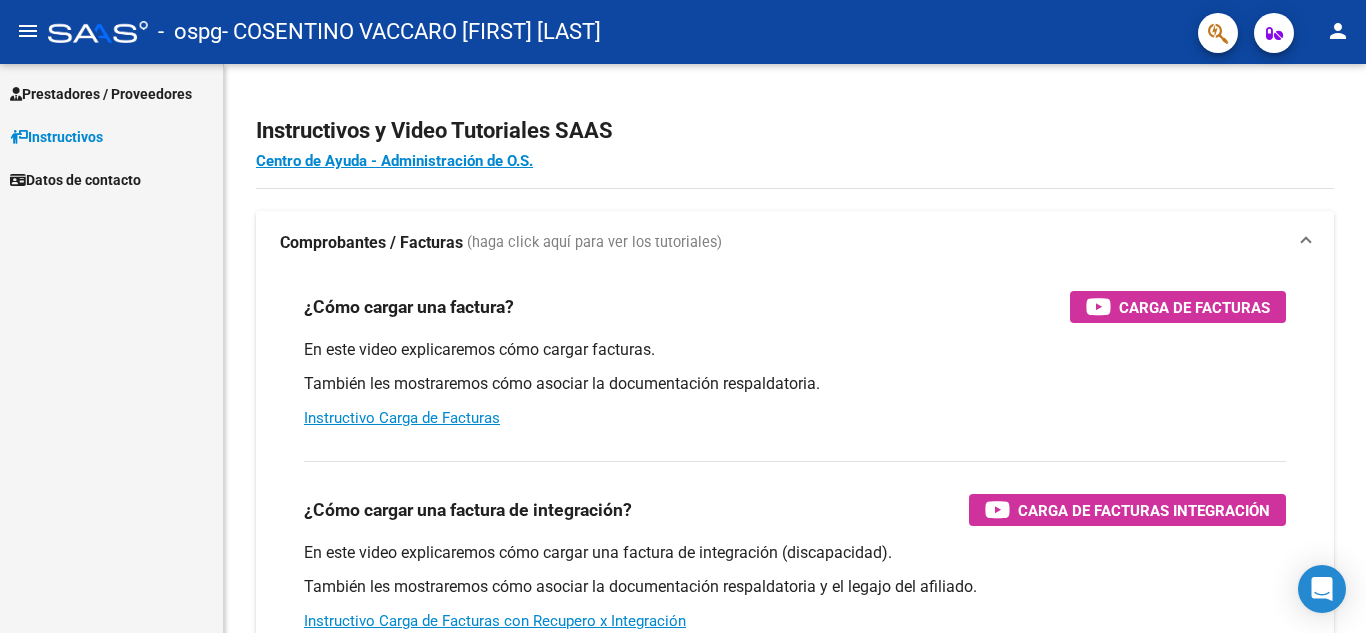 scroll, scrollTop: 0, scrollLeft: 0, axis: both 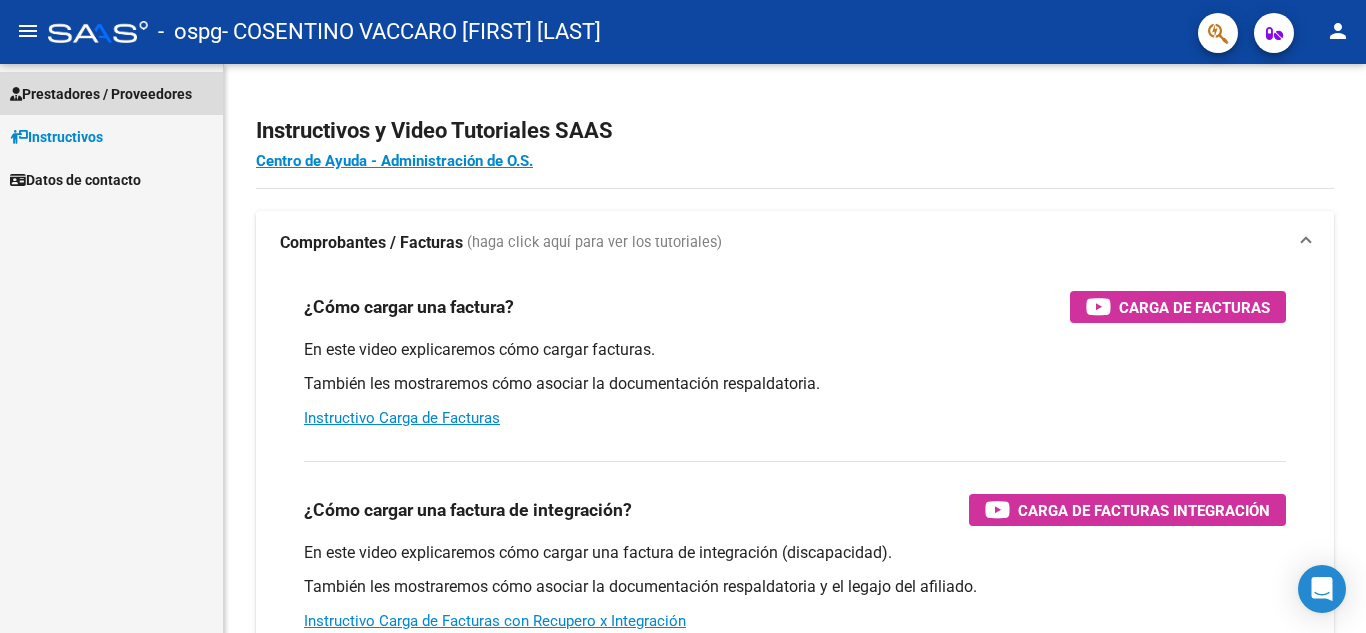 click on "Prestadores / Proveedores" at bounding box center (101, 94) 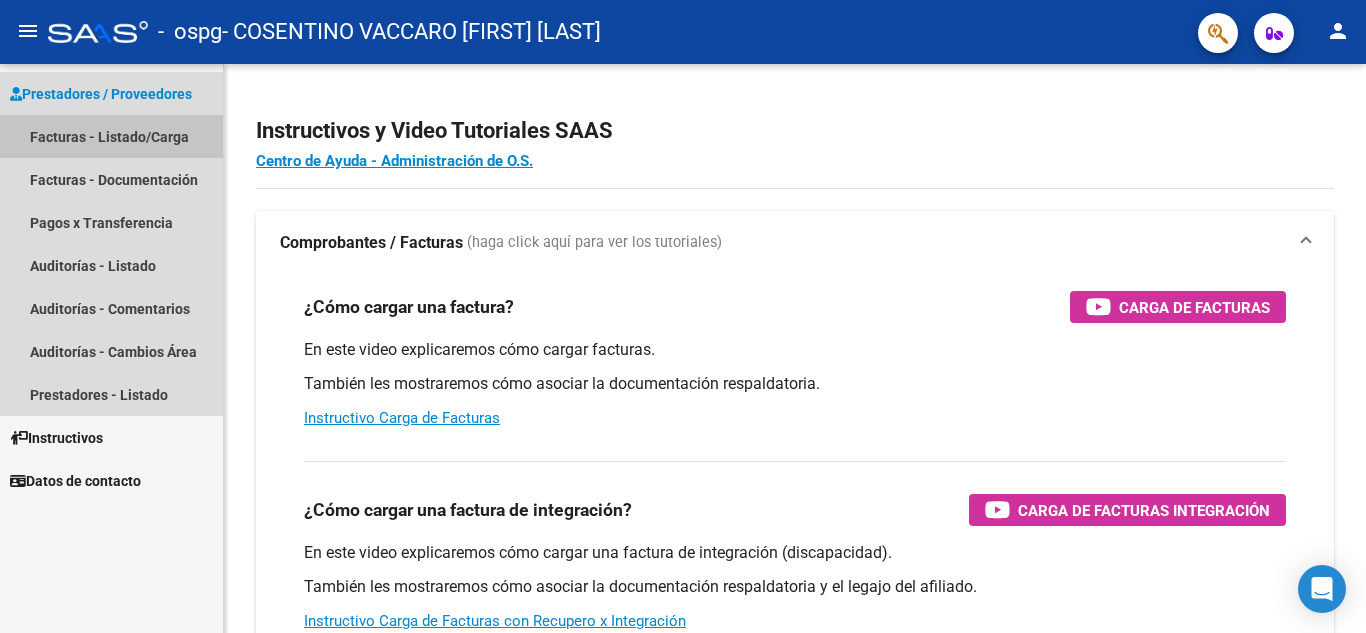 click on "Facturas - Listado/Carga" at bounding box center (111, 136) 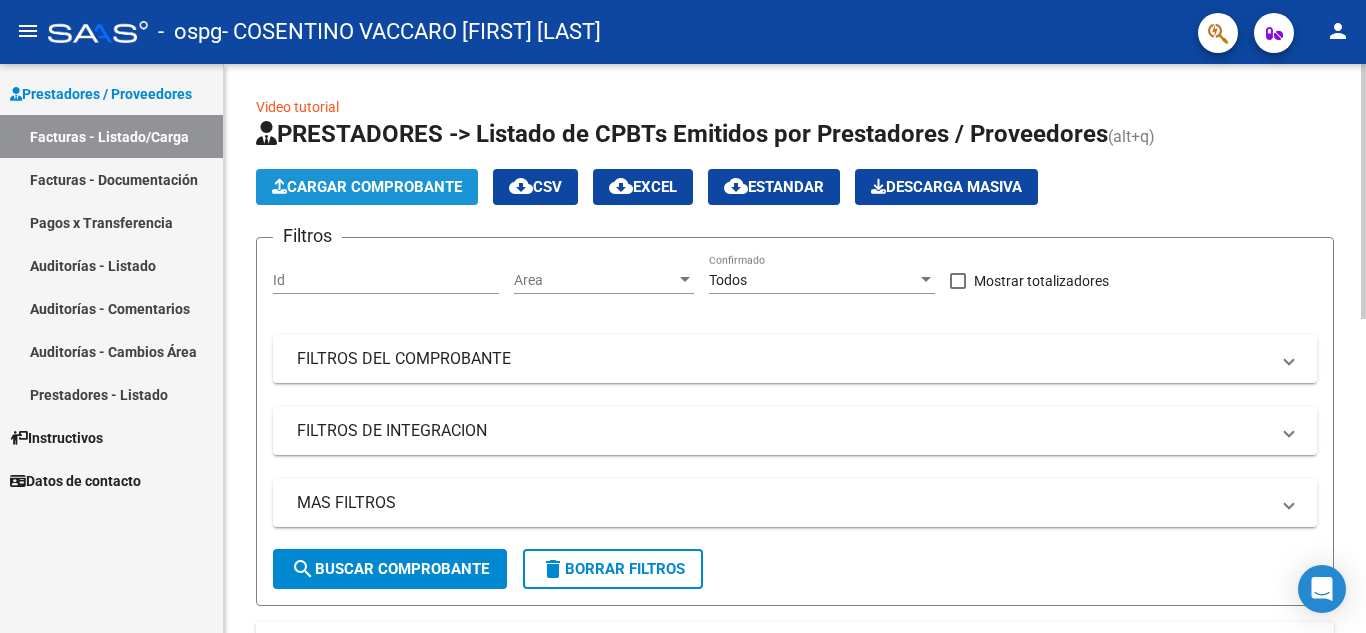 click on "Cargar Comprobante" 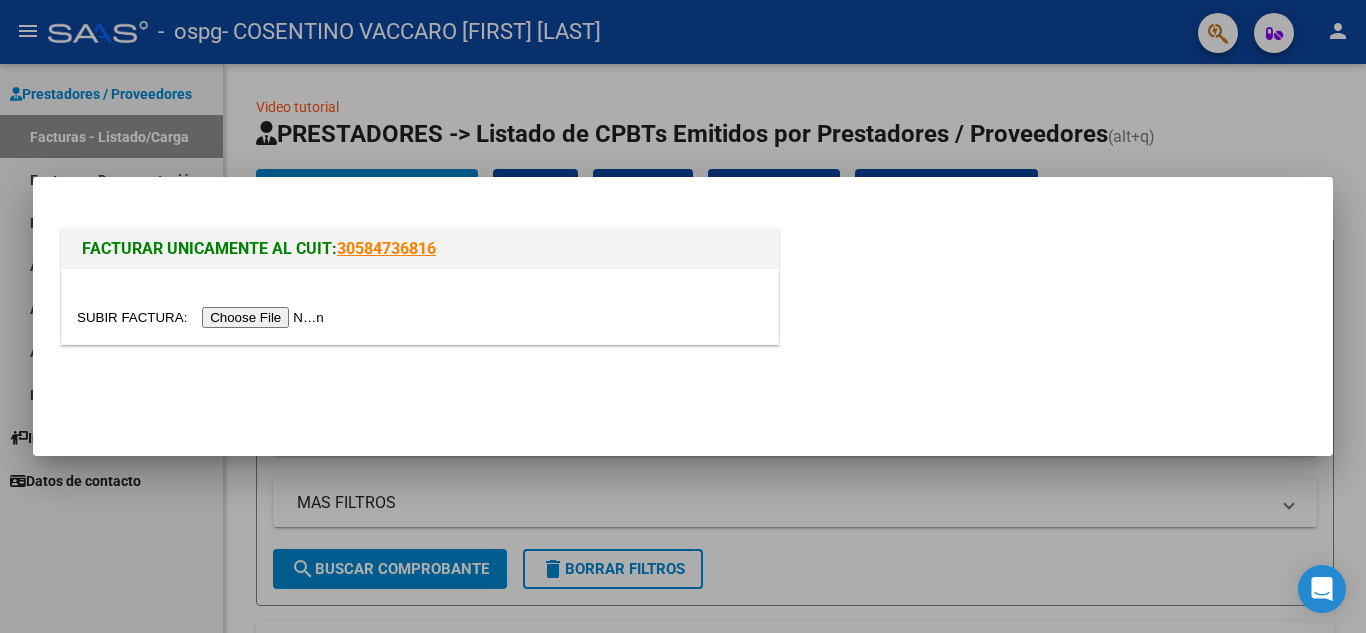 click at bounding box center [203, 317] 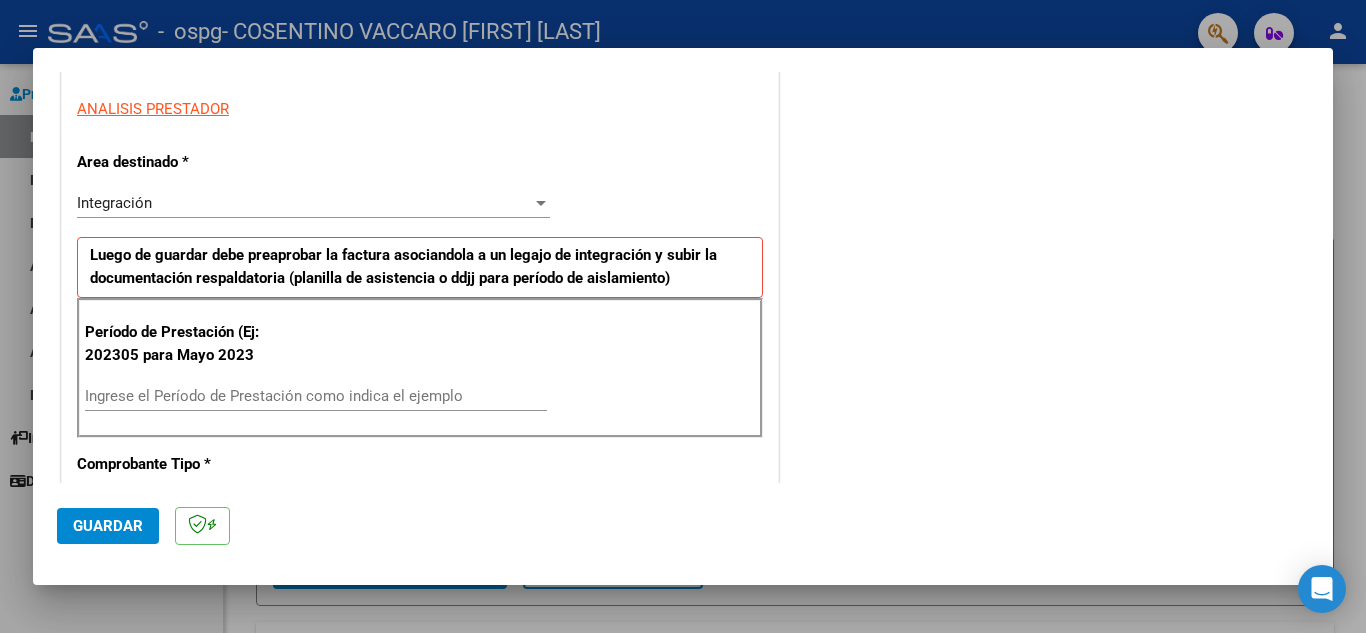 scroll, scrollTop: 400, scrollLeft: 0, axis: vertical 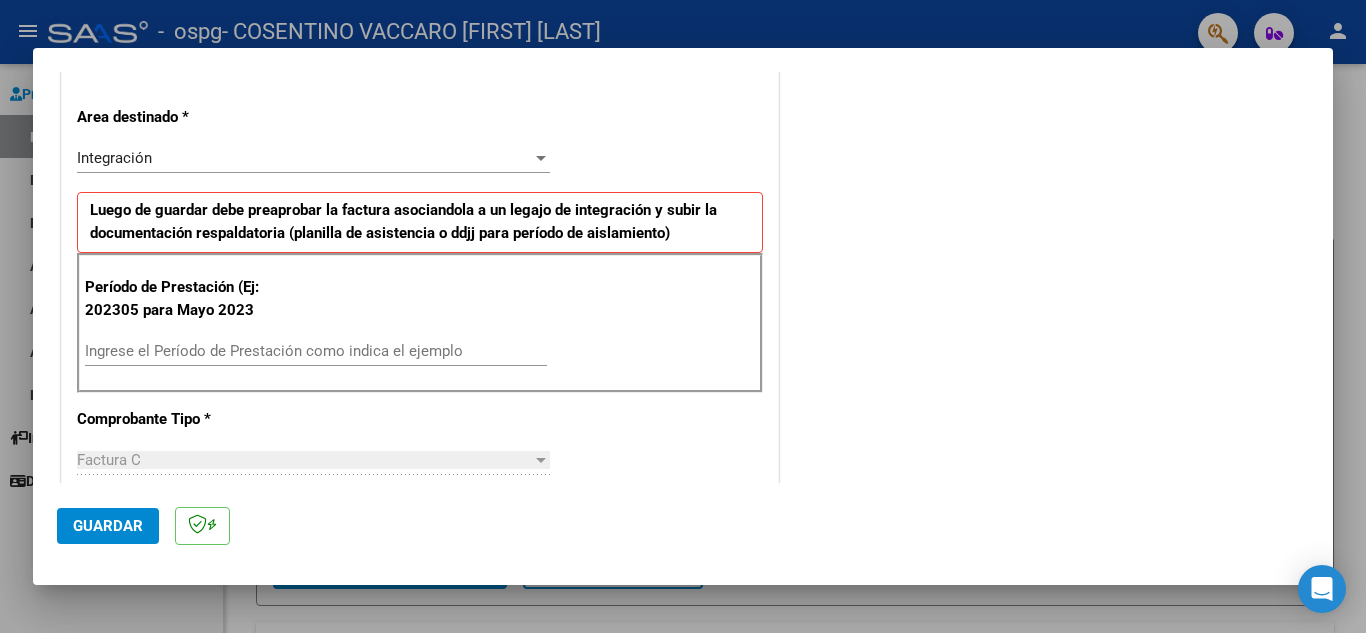 click on "Ingrese el Período de Prestación como indica el ejemplo" at bounding box center (316, 351) 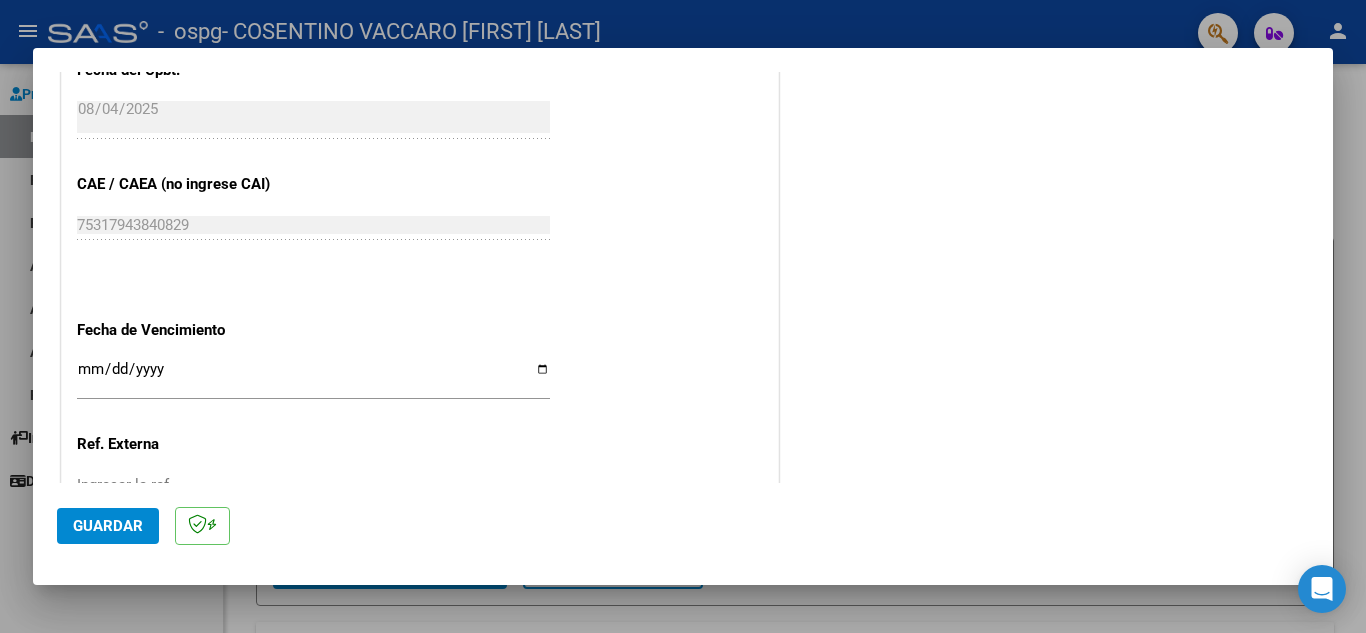 scroll, scrollTop: 1200, scrollLeft: 0, axis: vertical 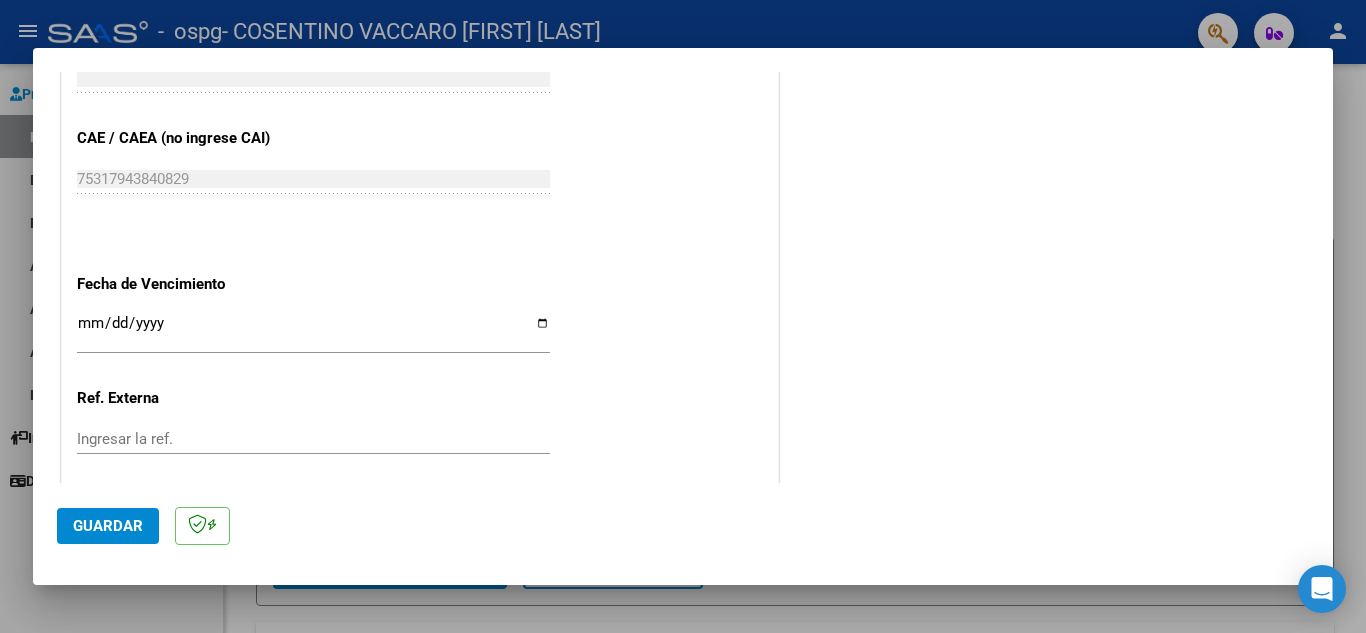 type on "202507" 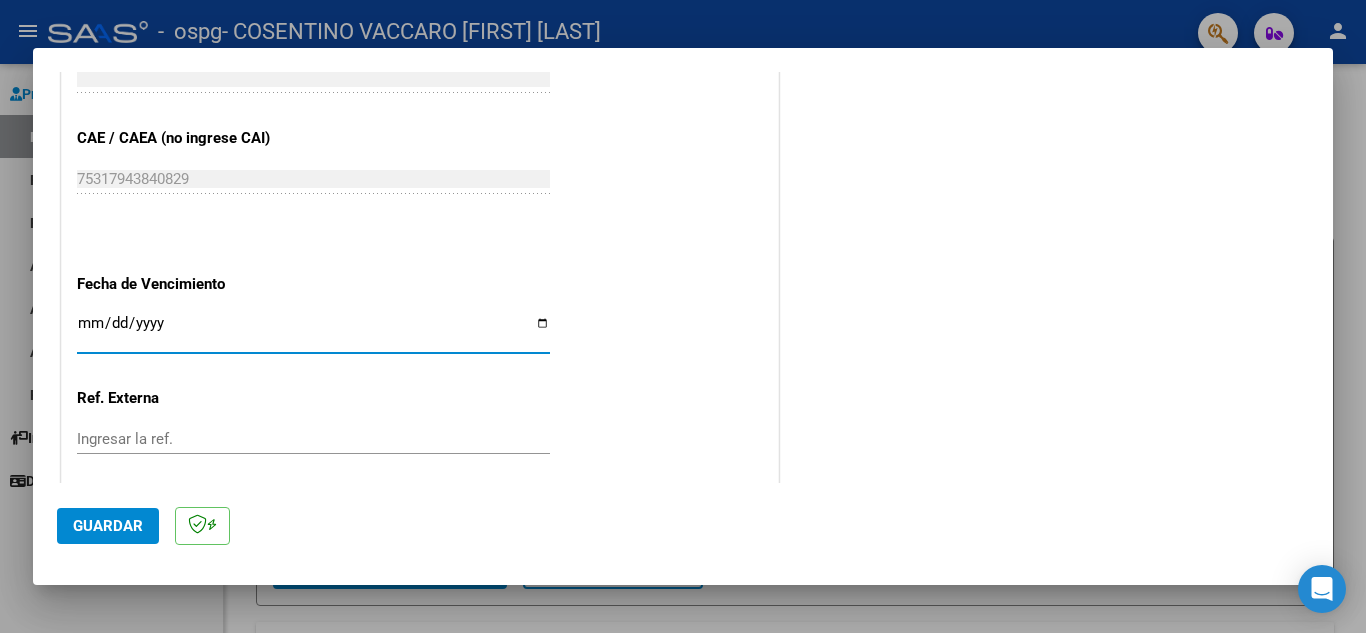 type on "2025-08-14" 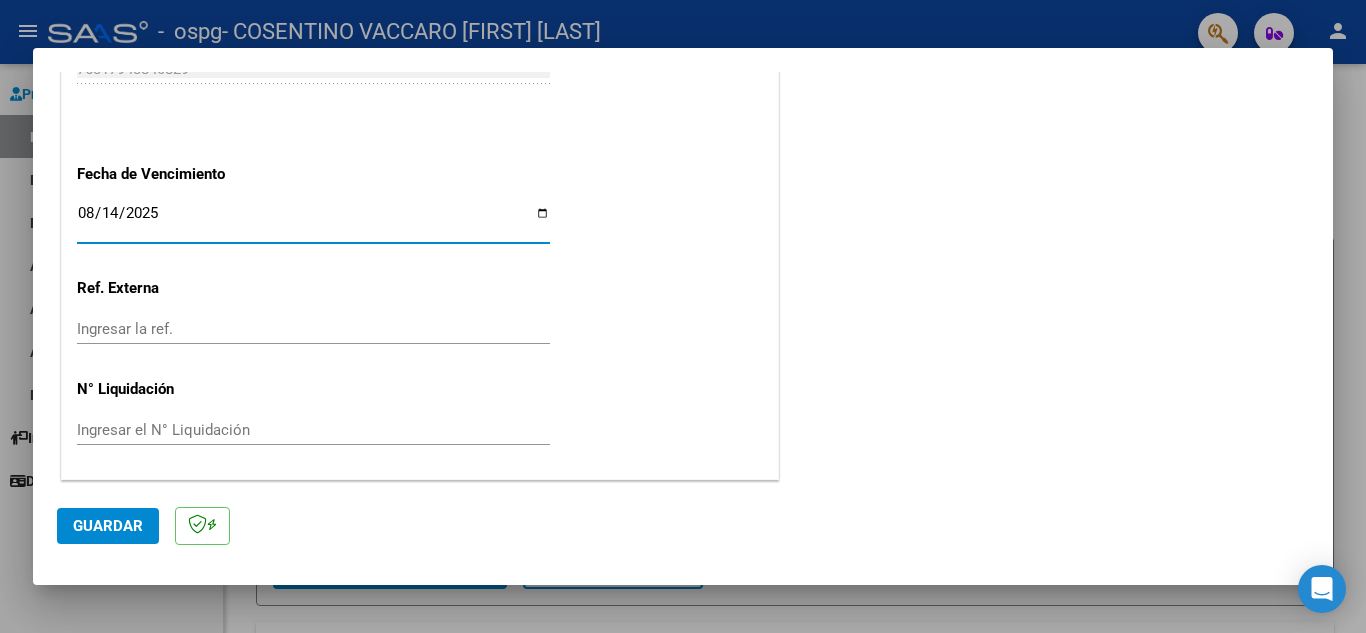 scroll, scrollTop: 1311, scrollLeft: 0, axis: vertical 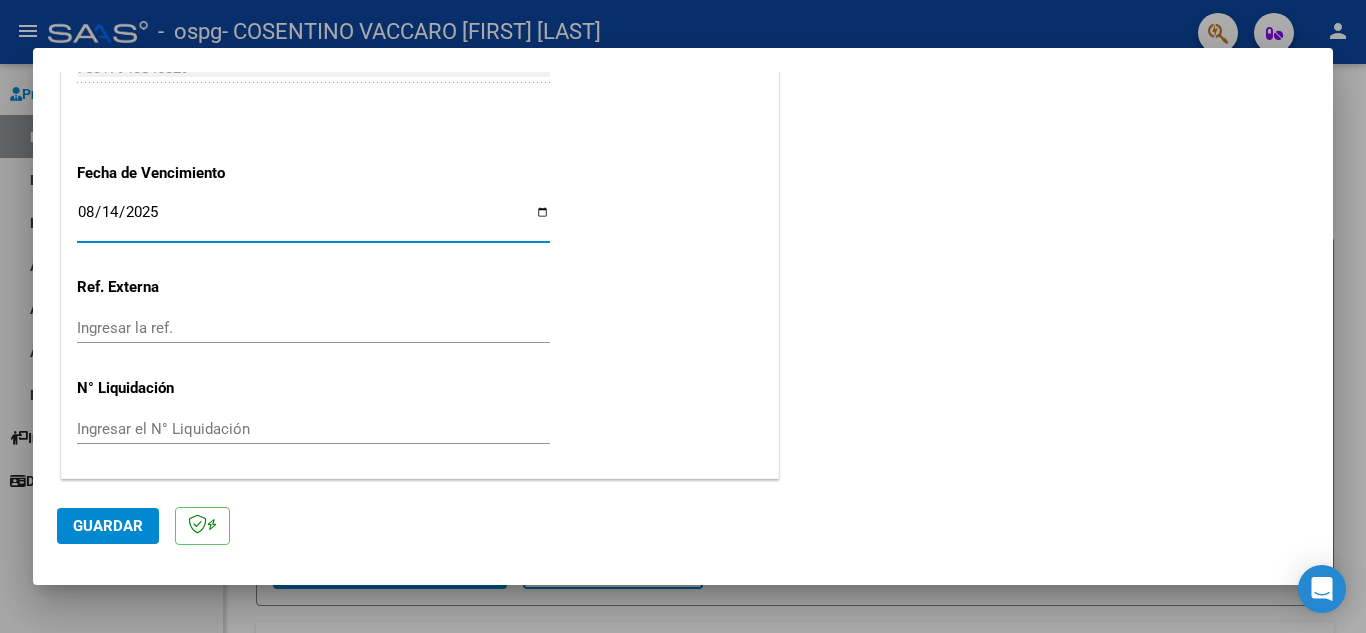 click on "Guardar" 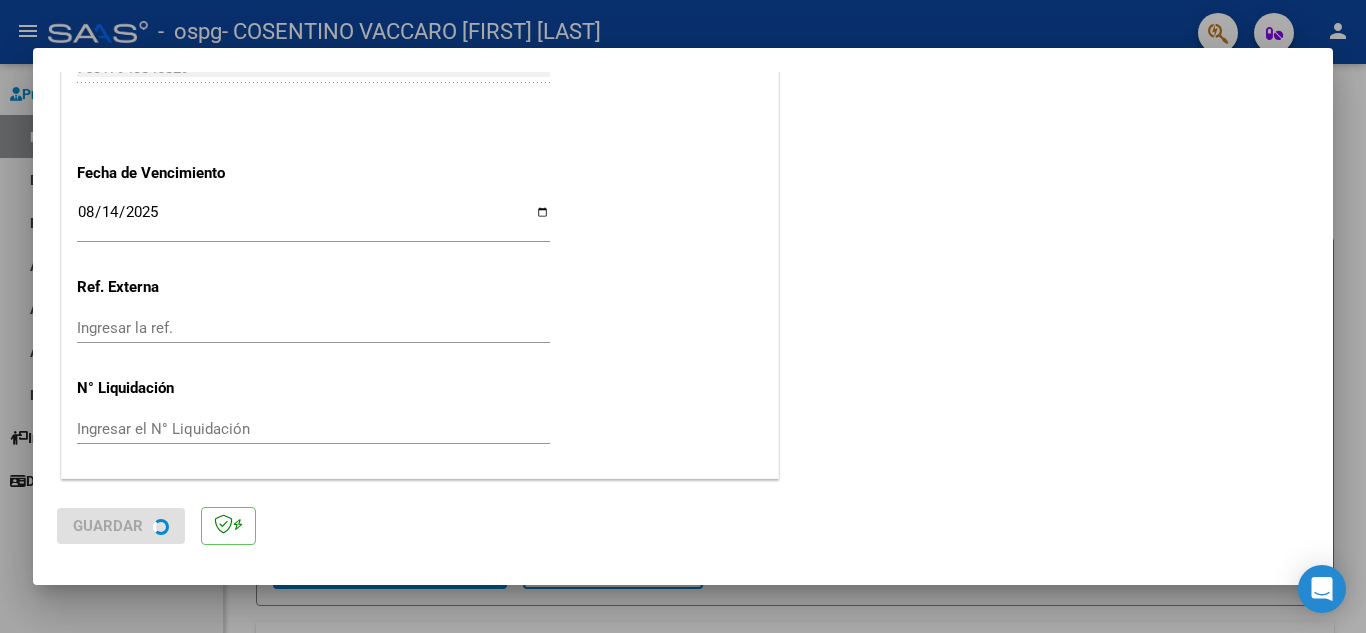 scroll, scrollTop: 0, scrollLeft: 0, axis: both 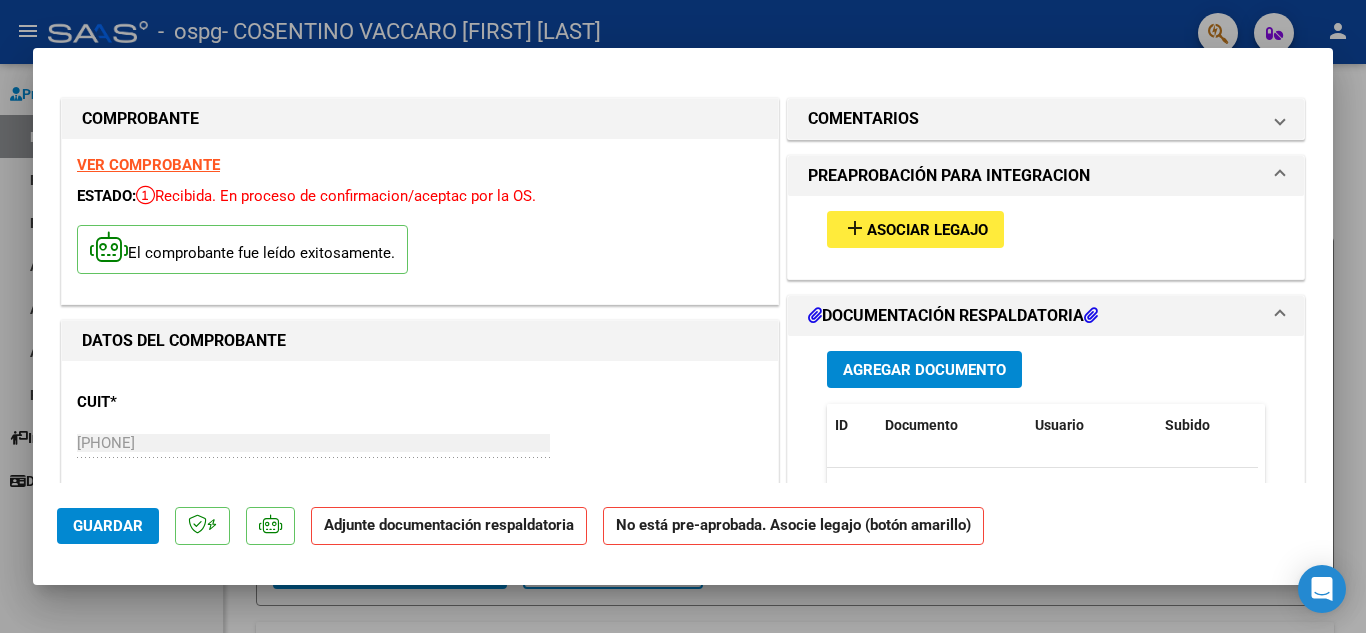 click on "Asociar Legajo" at bounding box center [927, 230] 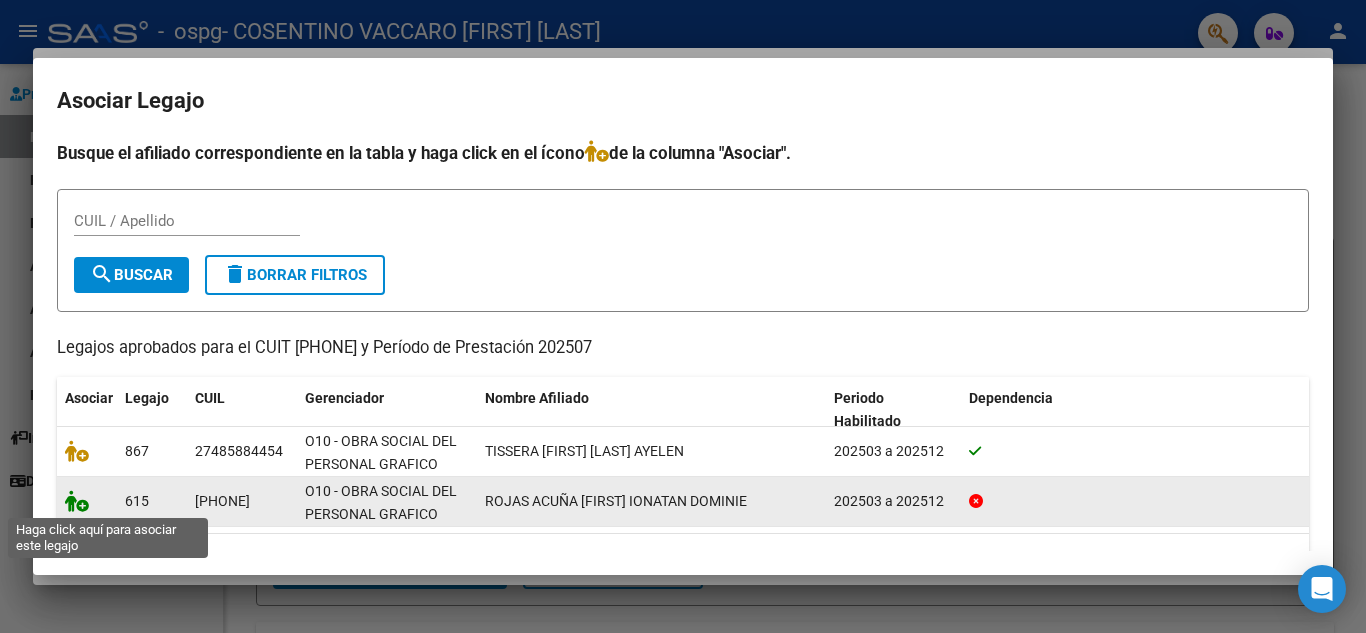 click 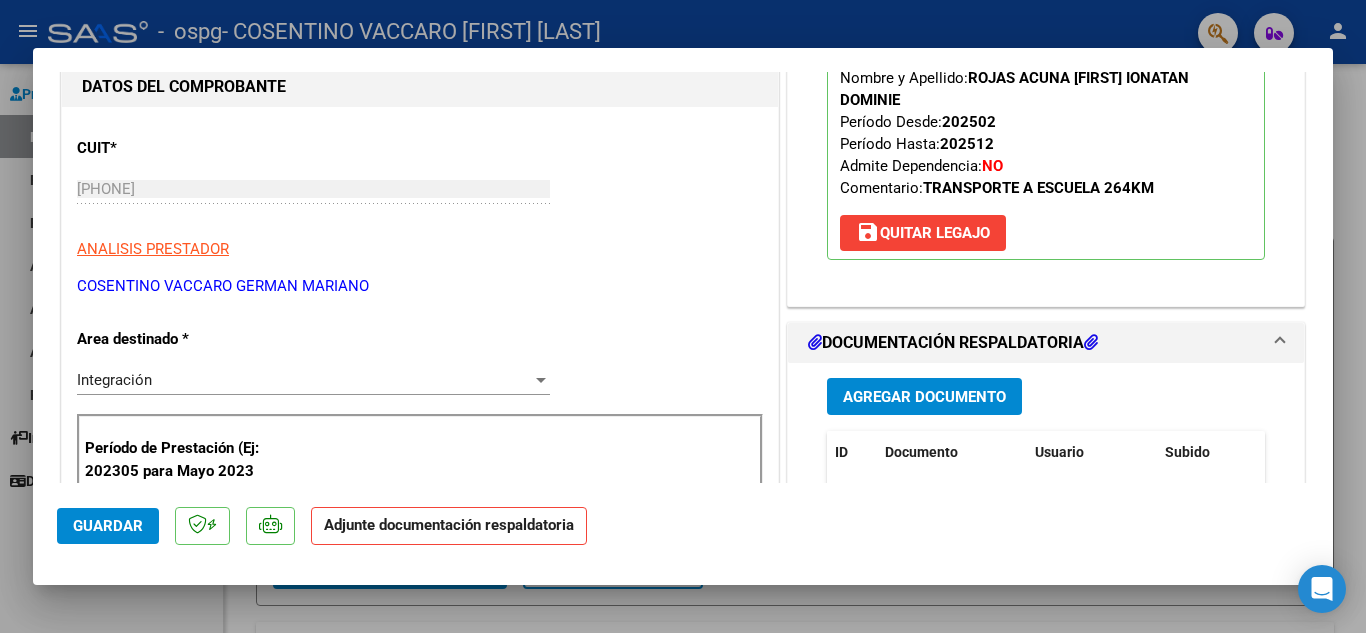 scroll, scrollTop: 400, scrollLeft: 0, axis: vertical 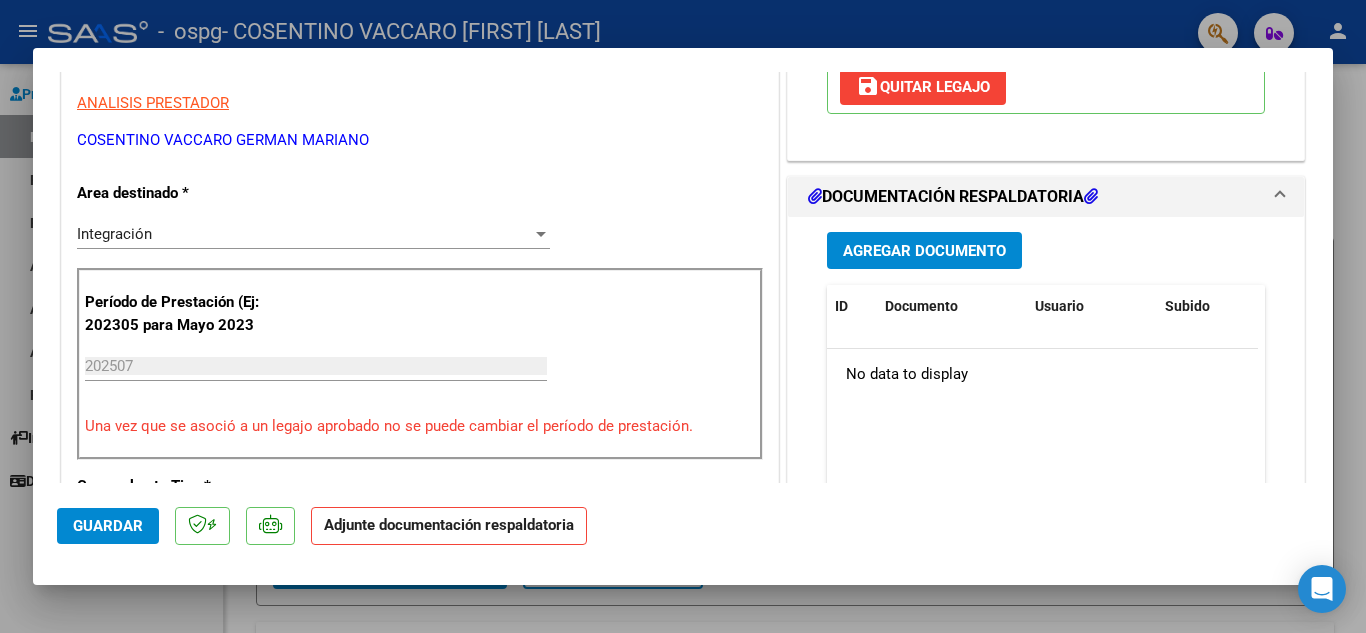 click on "Agregar Documento" at bounding box center (924, 251) 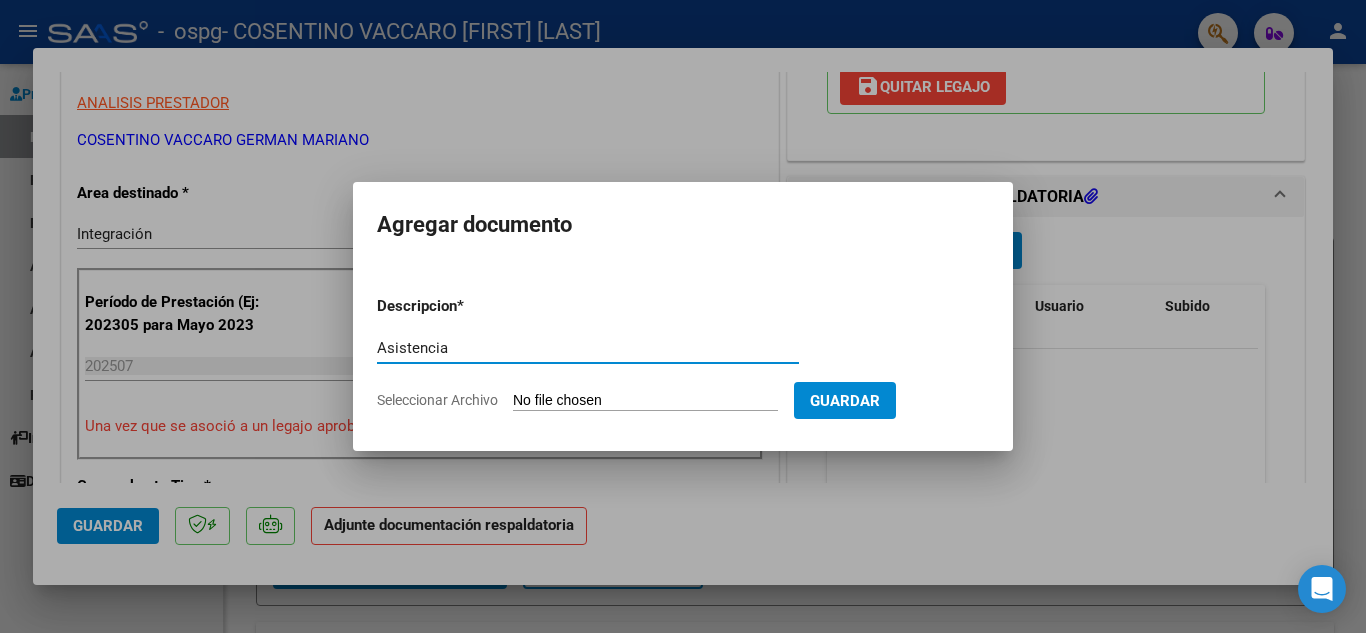 type on "Asistencia" 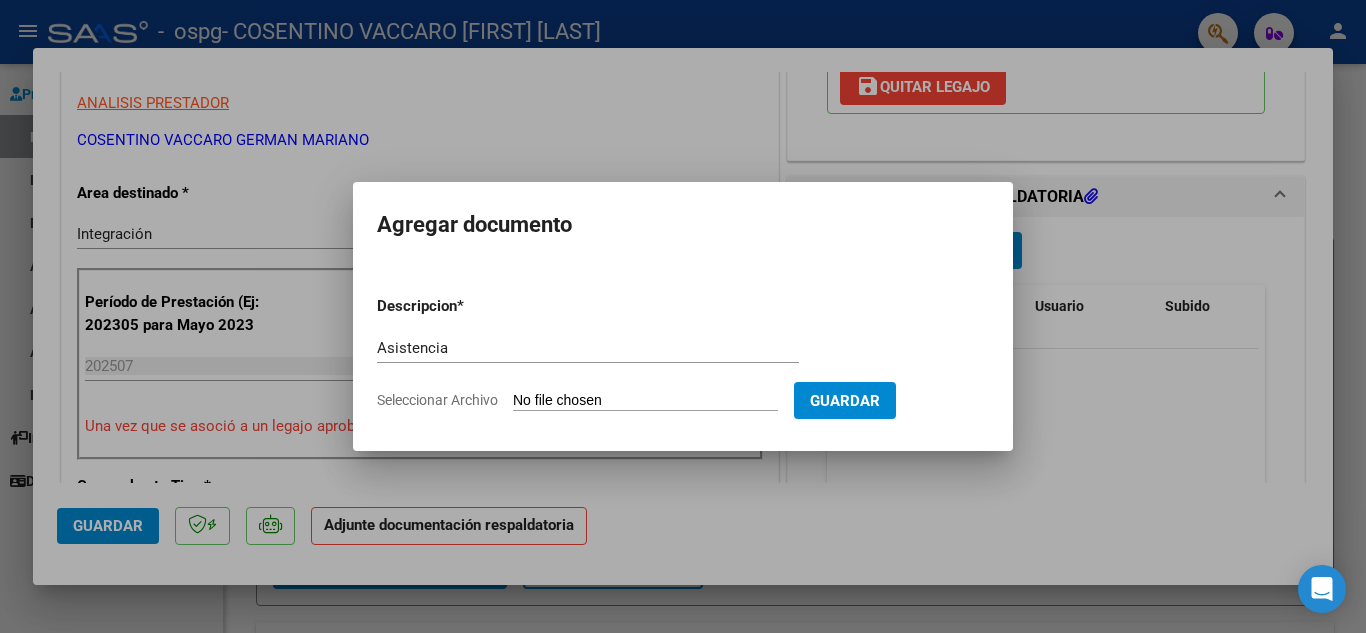 type on "C:\fakepath\Rojas Acuña [FIRST] Ian asistencia 07-2025.pdf" 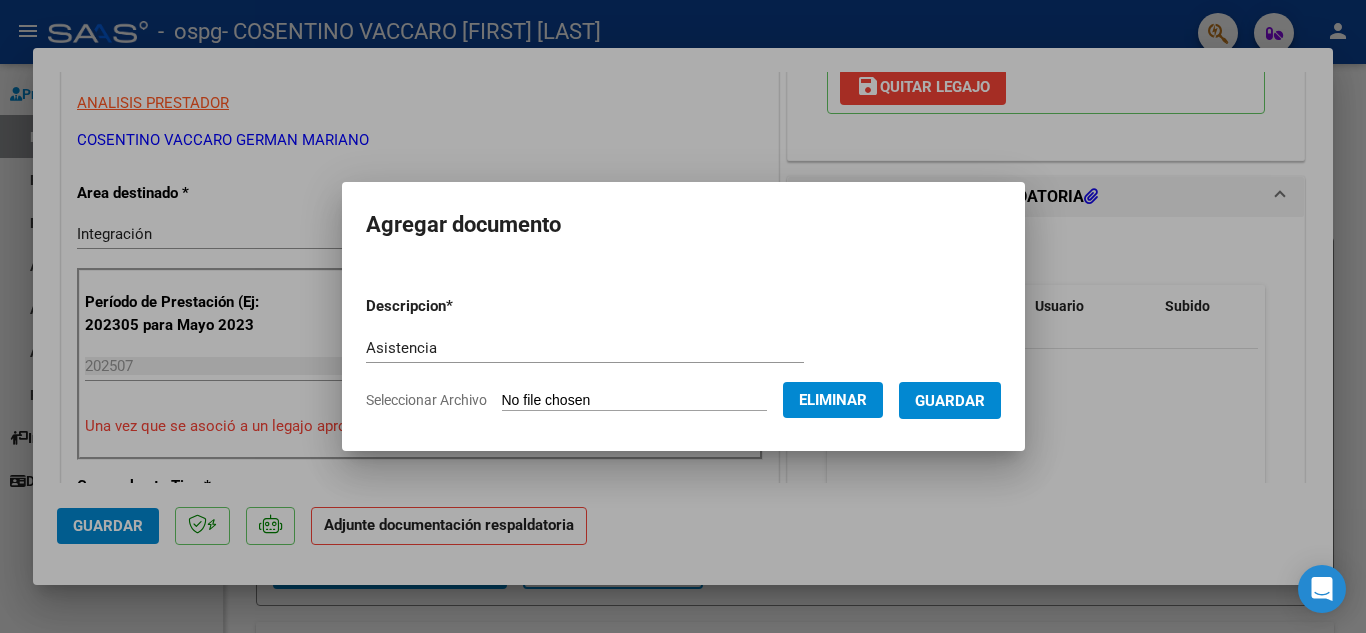 click on "Guardar" at bounding box center (950, 401) 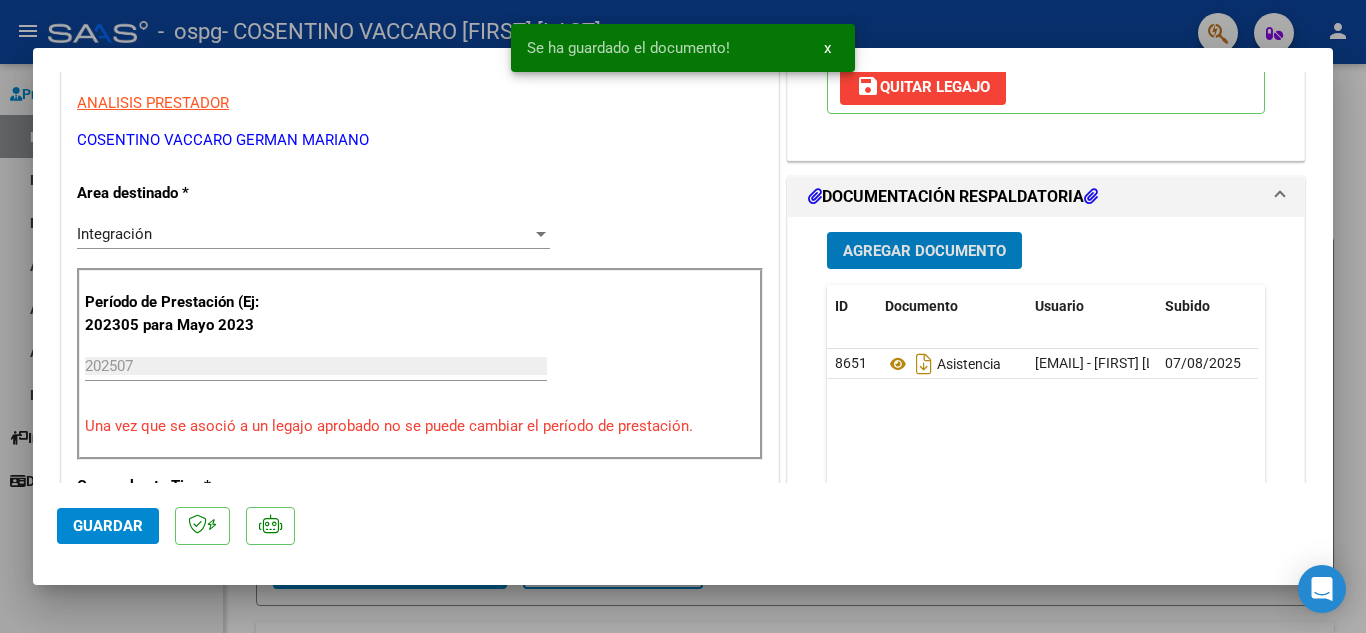 click on "Agregar Documento" at bounding box center (924, 251) 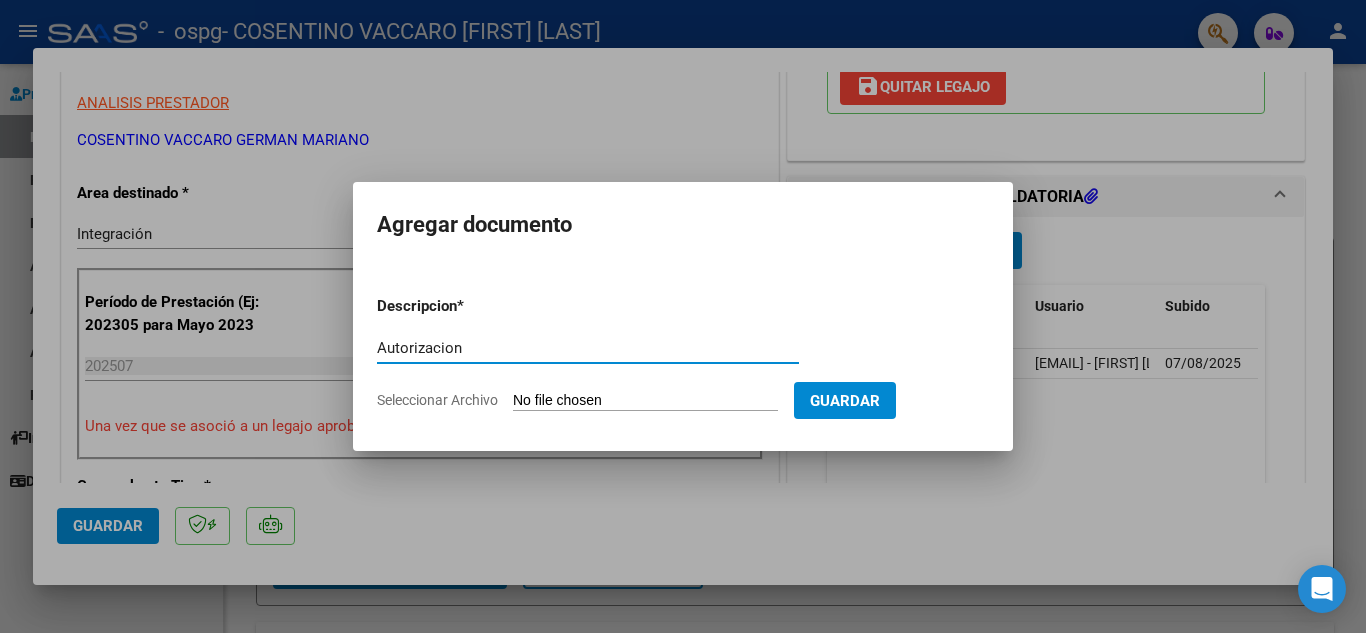 type on "Autorizacion" 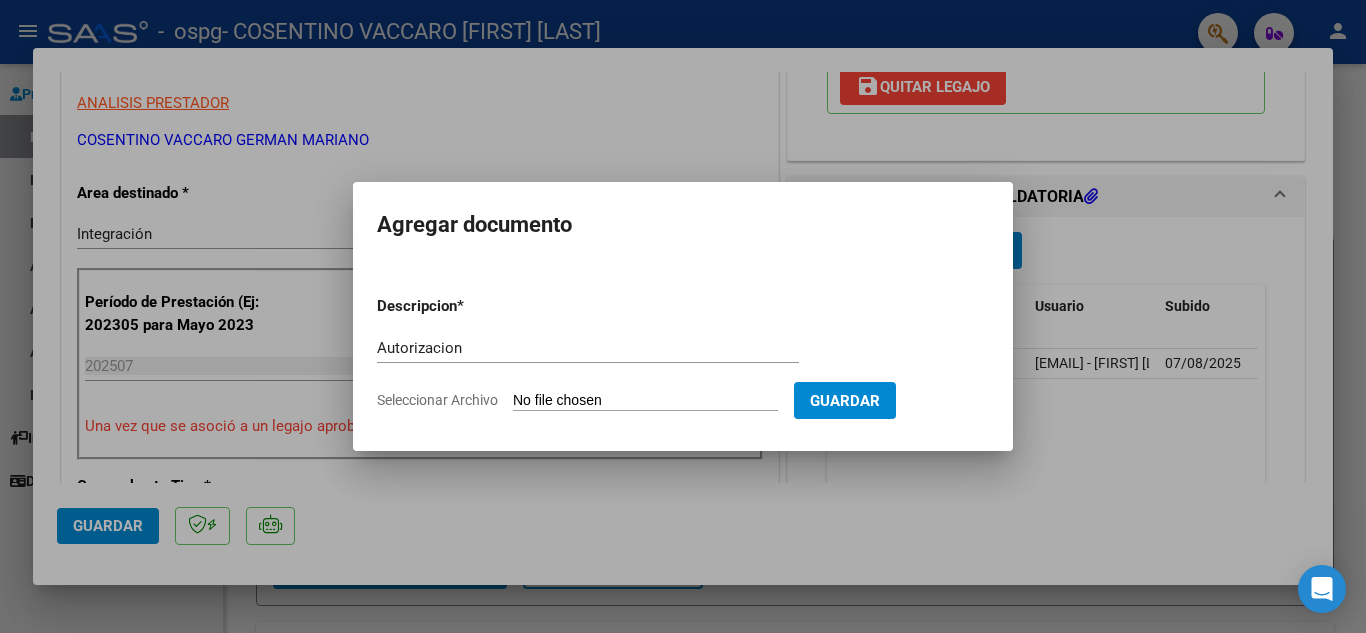 type on "C:\fakepath\Rojas Acuña Autorizacion 2025.pdf" 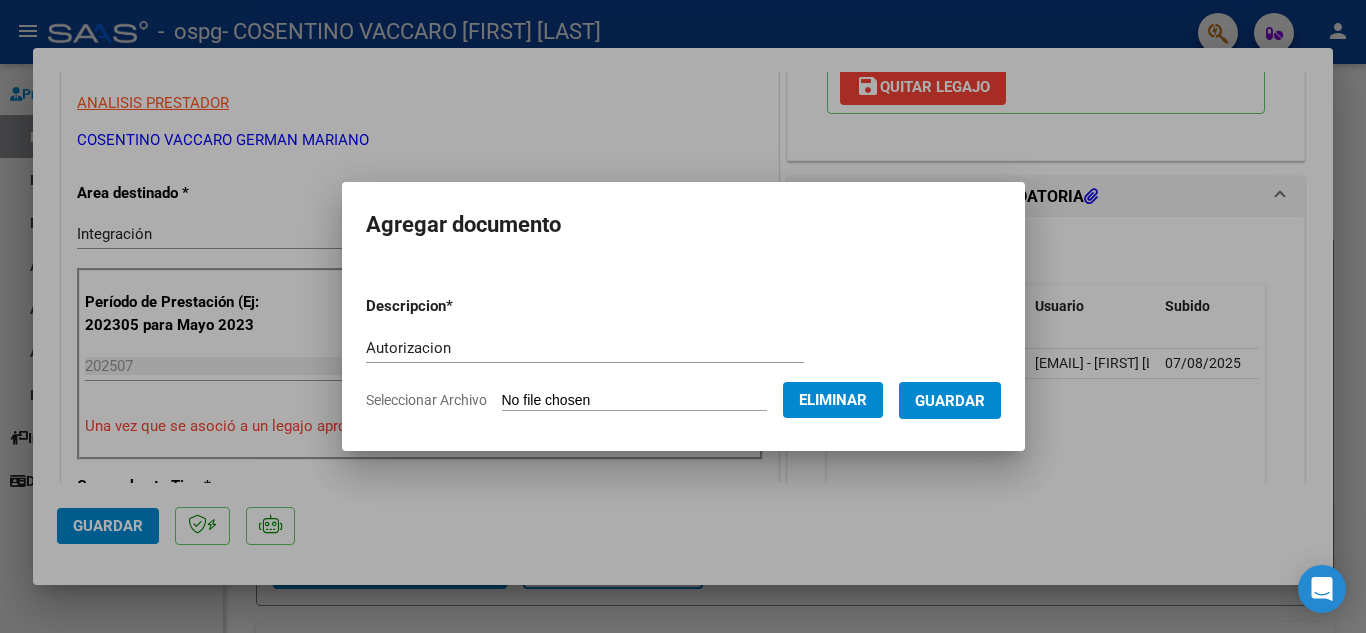 click on "Guardar" at bounding box center [950, 401] 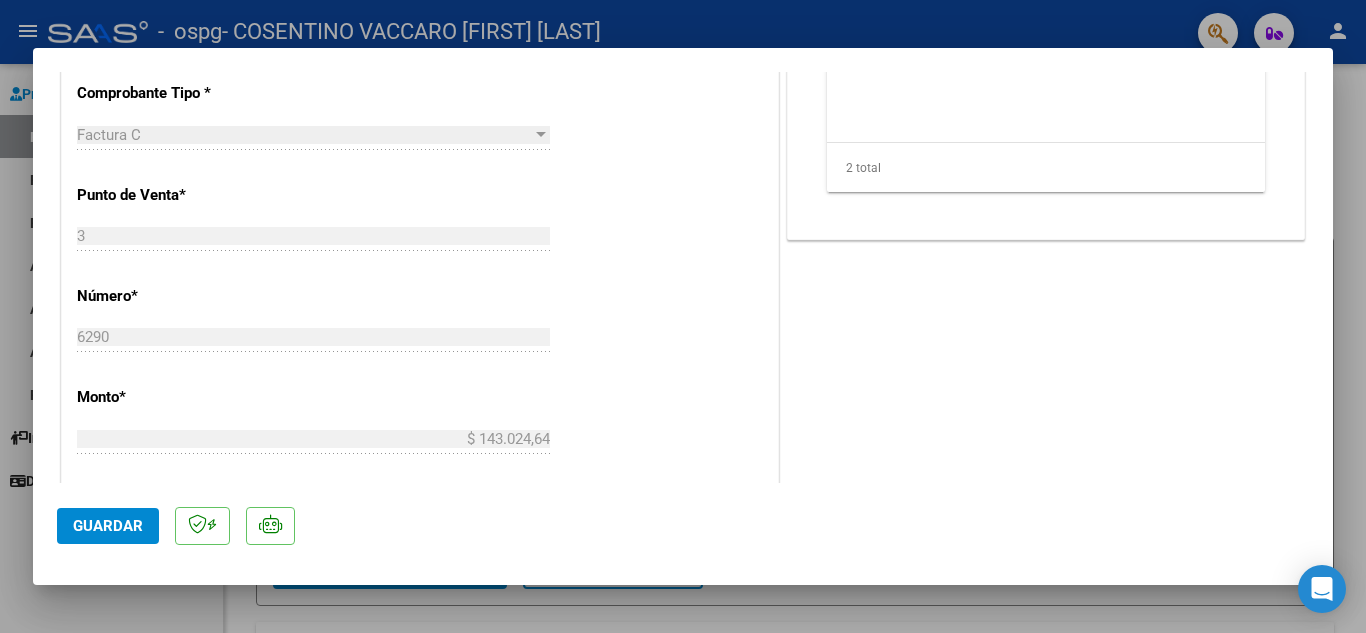 scroll, scrollTop: 800, scrollLeft: 0, axis: vertical 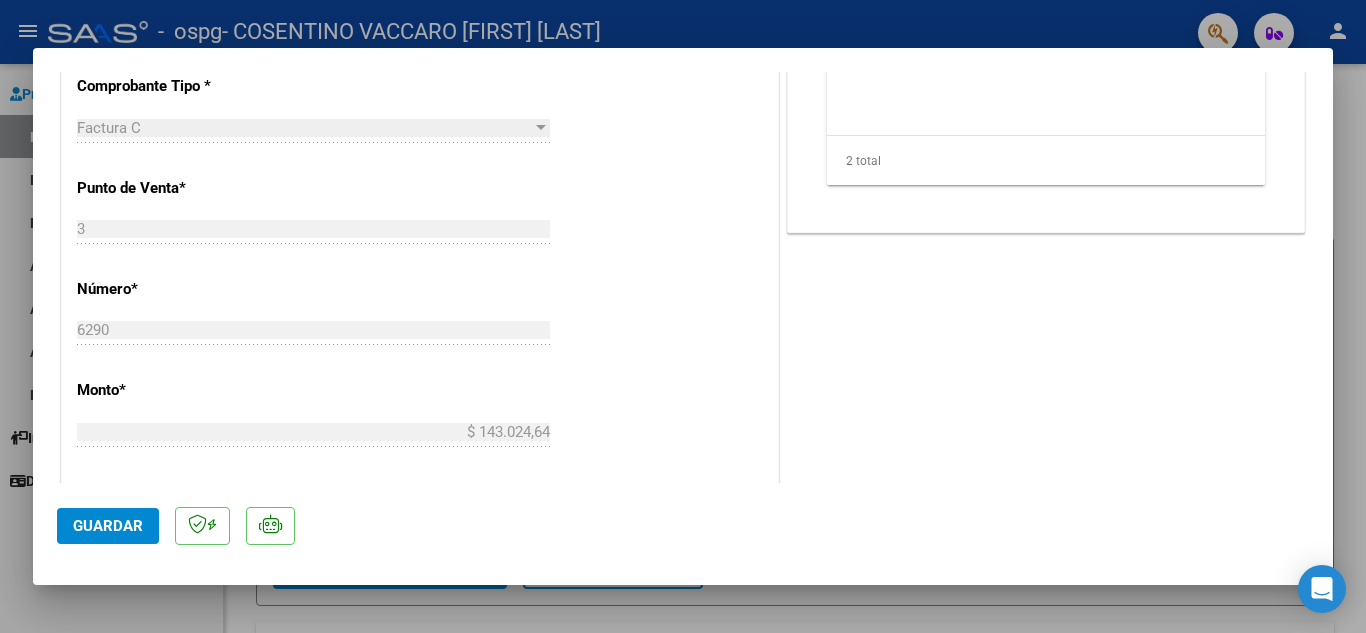 click on "Guardar" 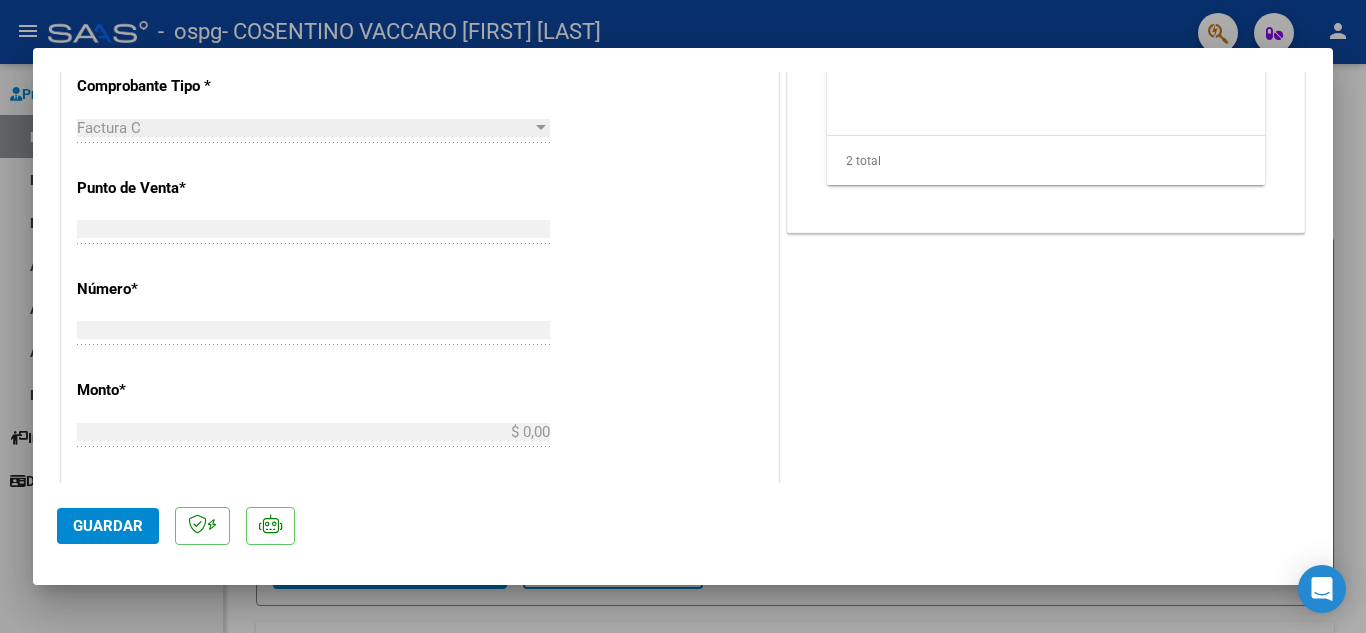 scroll, scrollTop: 759, scrollLeft: 0, axis: vertical 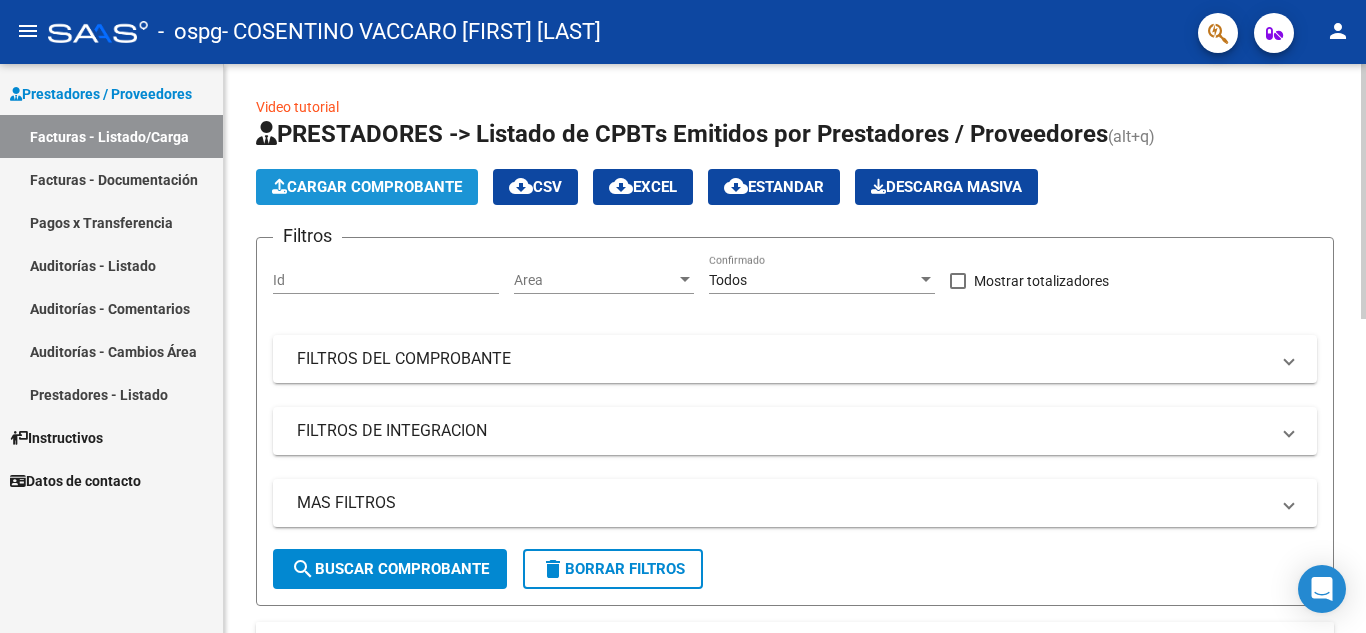 click on "Cargar Comprobante" 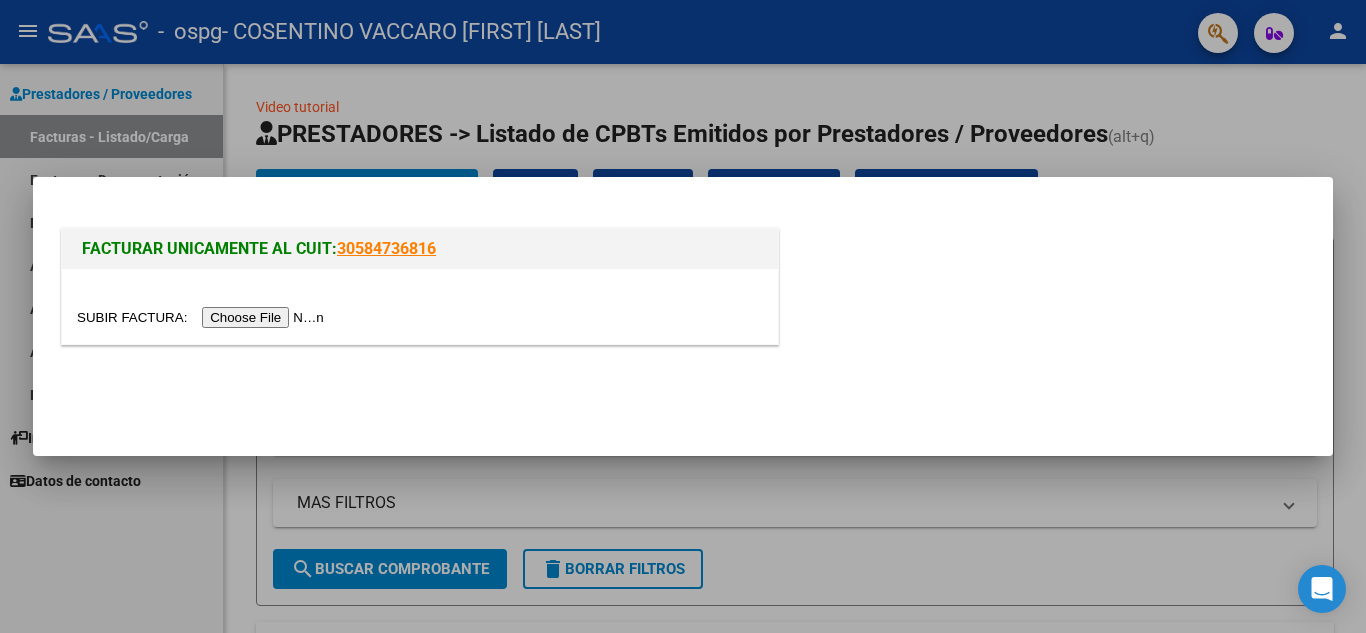 click at bounding box center (203, 317) 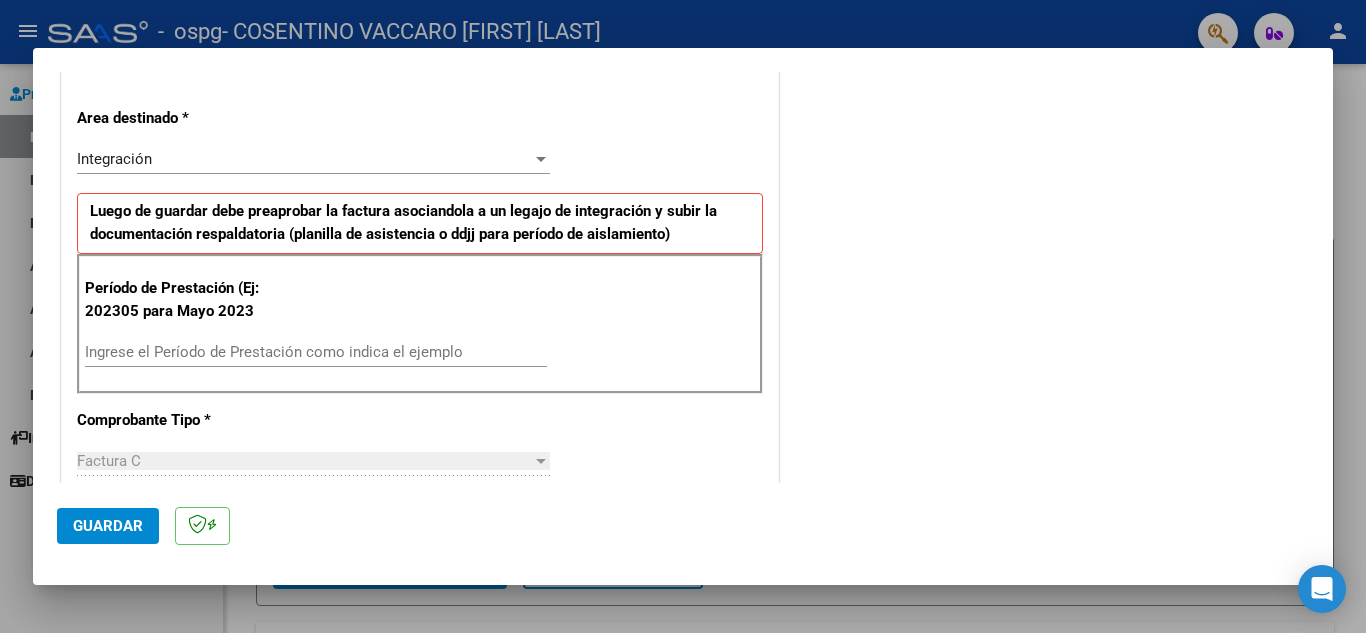 scroll, scrollTop: 400, scrollLeft: 0, axis: vertical 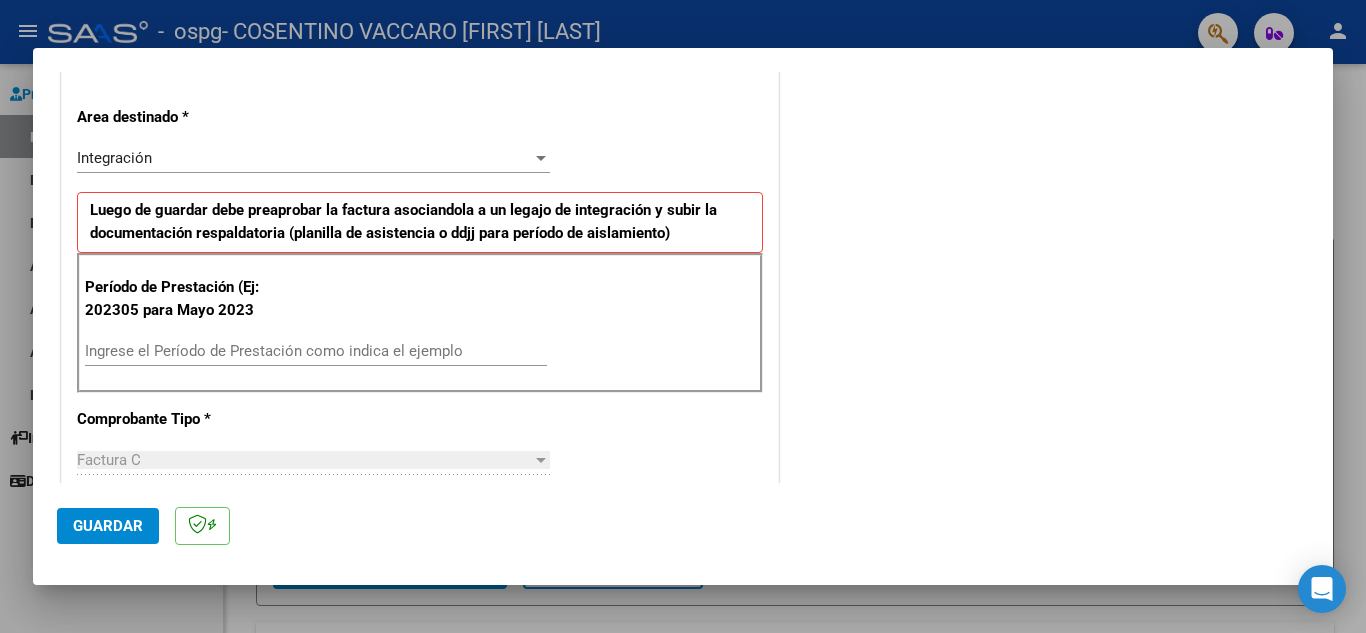 click on "Ingrese el Período de Prestación como indica el ejemplo" at bounding box center [316, 351] 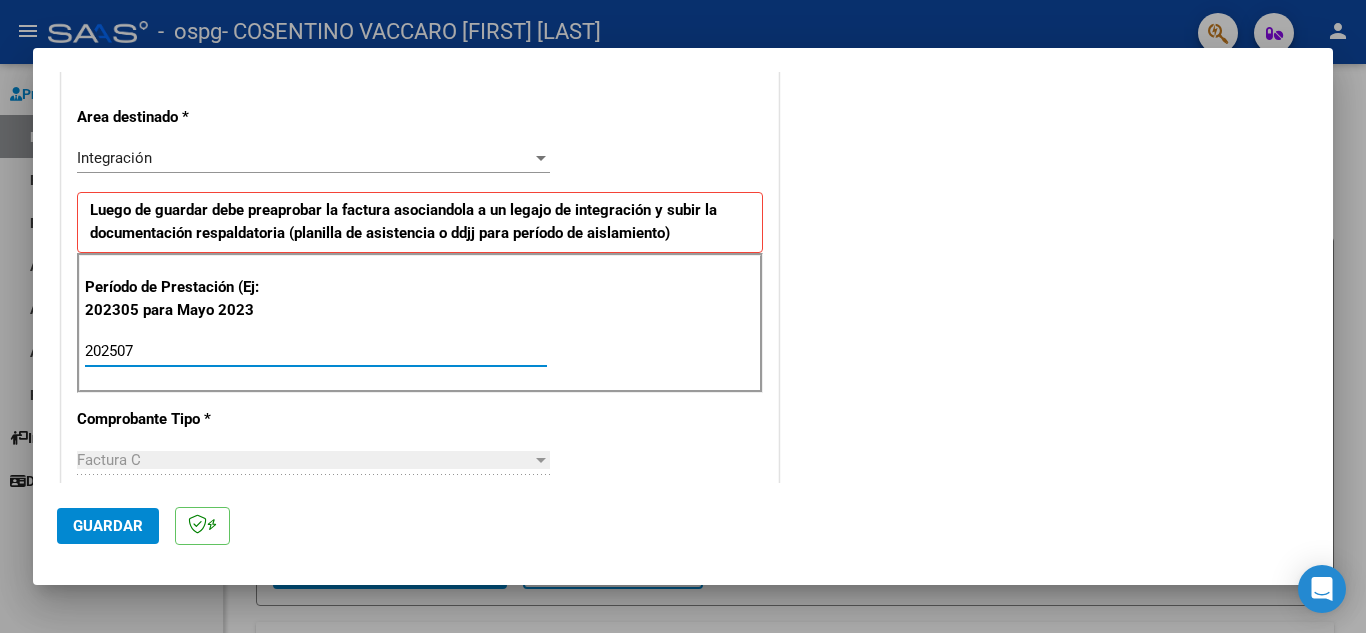 type on "202507" 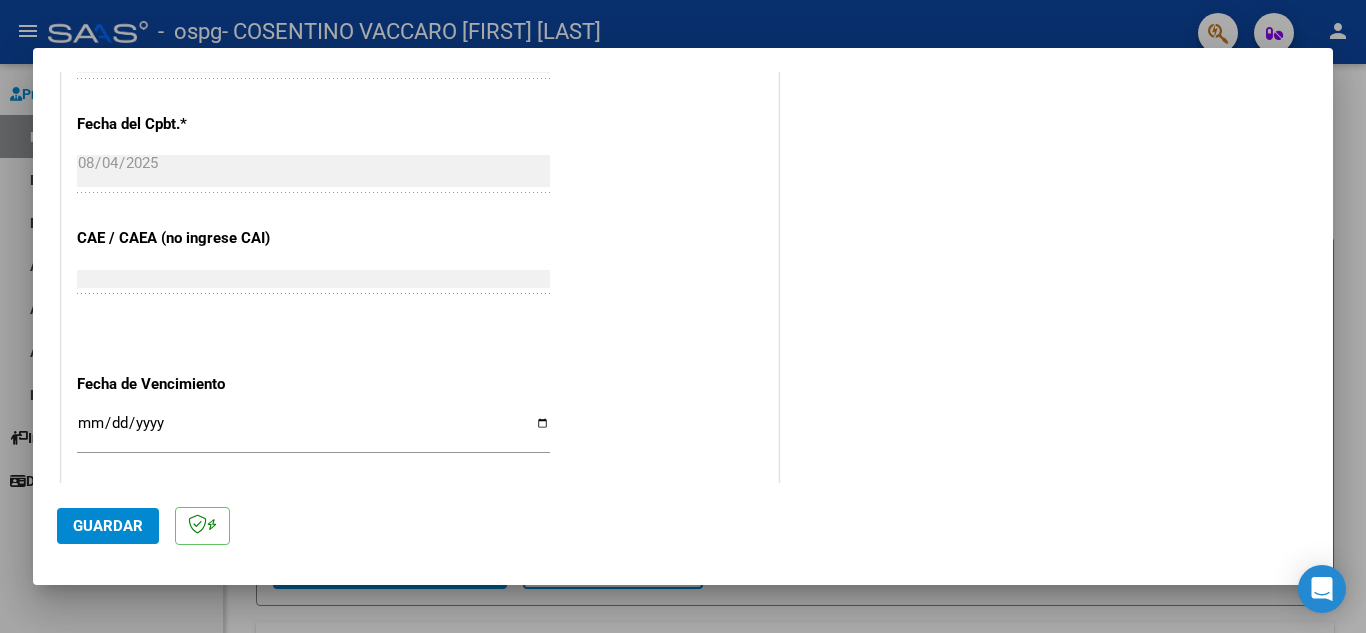 scroll, scrollTop: 1200, scrollLeft: 0, axis: vertical 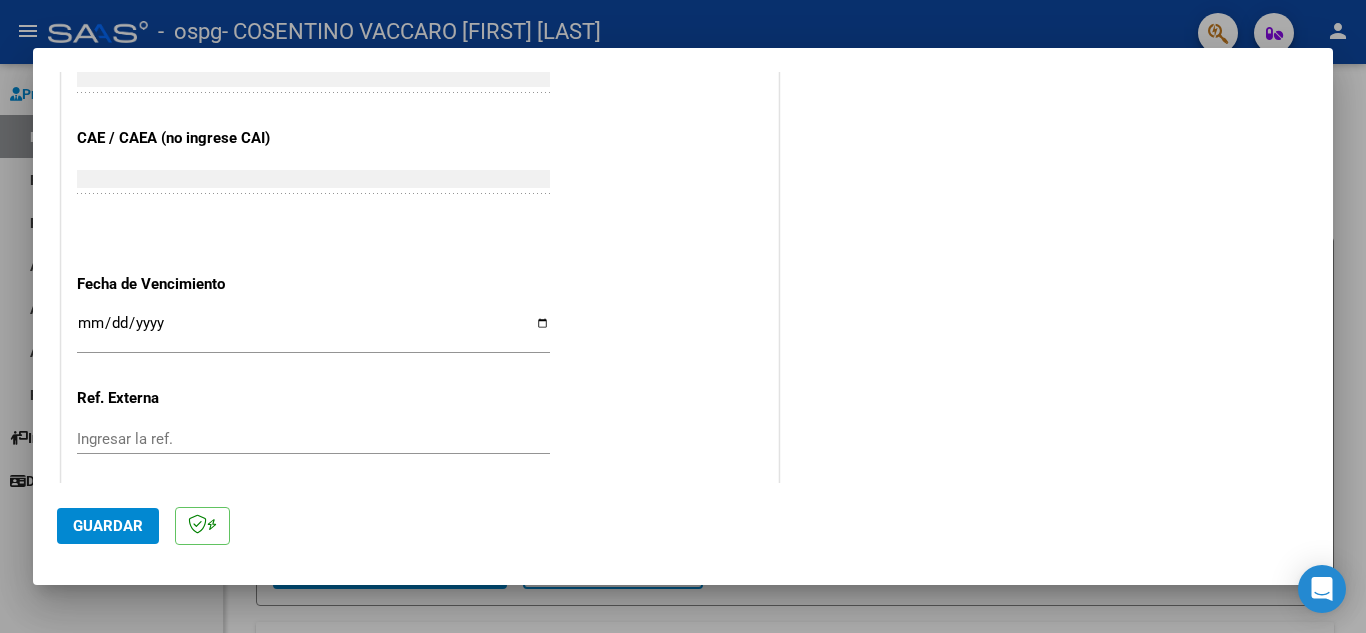 click on "Ingresar la fecha" at bounding box center [313, 331] 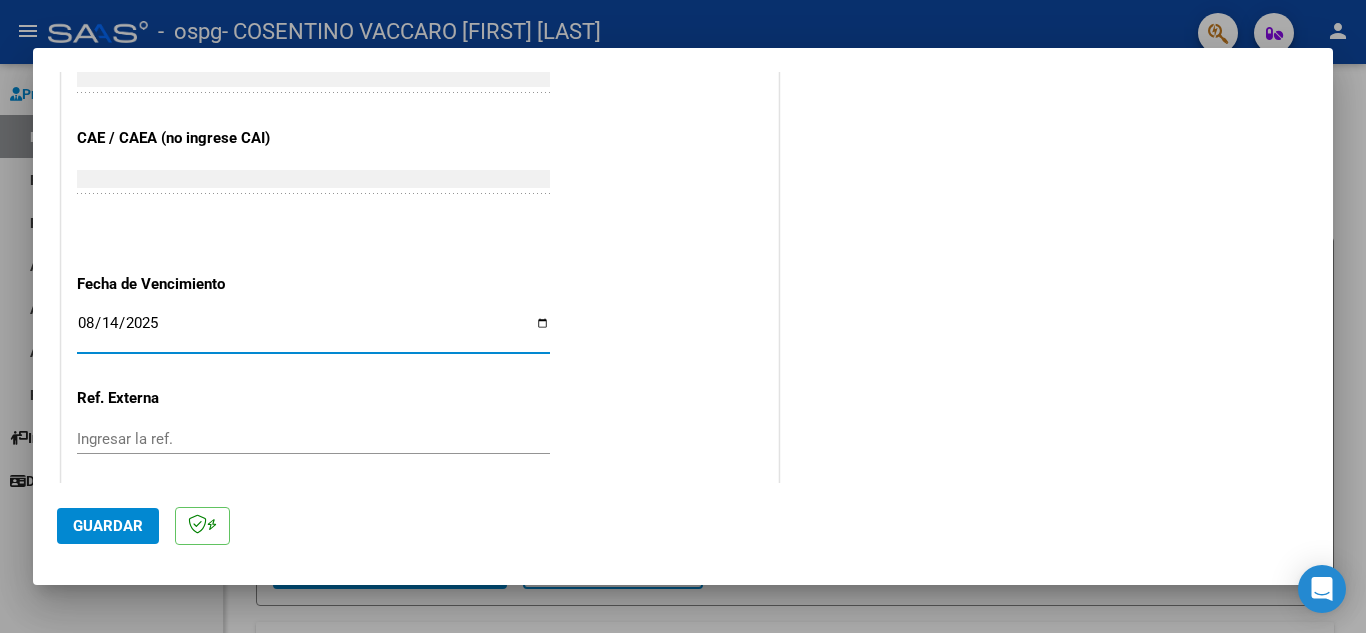 type on "2025-08-14" 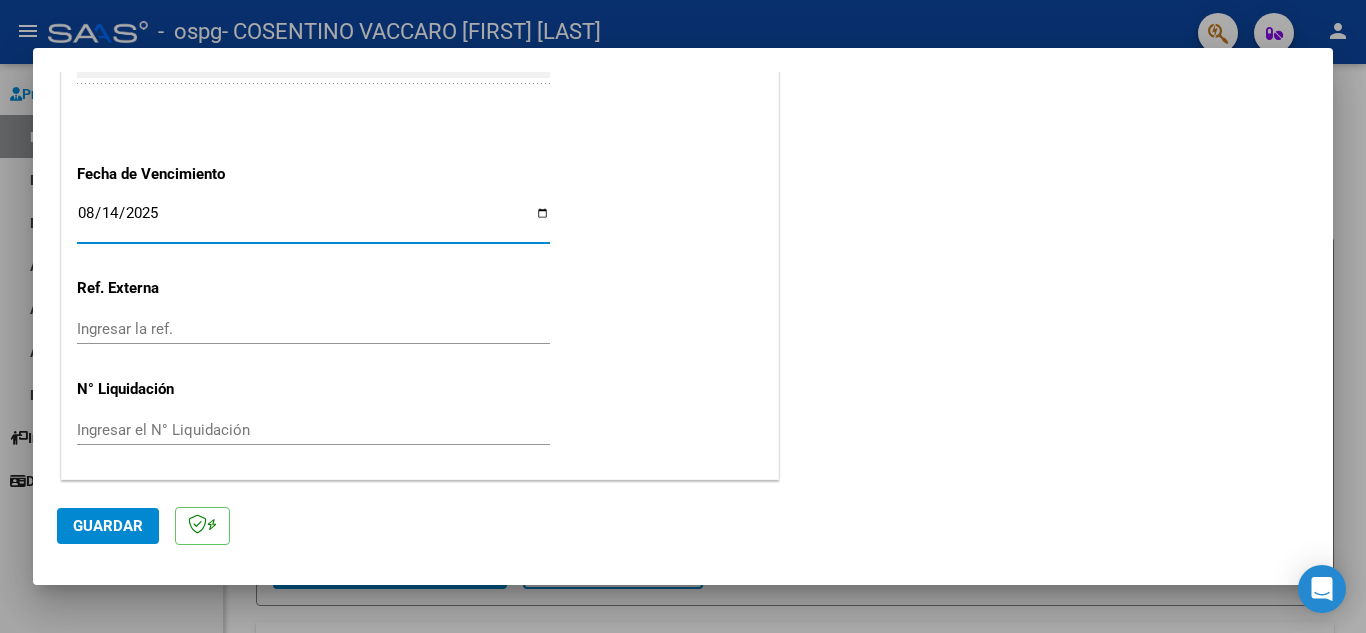 scroll, scrollTop: 1311, scrollLeft: 0, axis: vertical 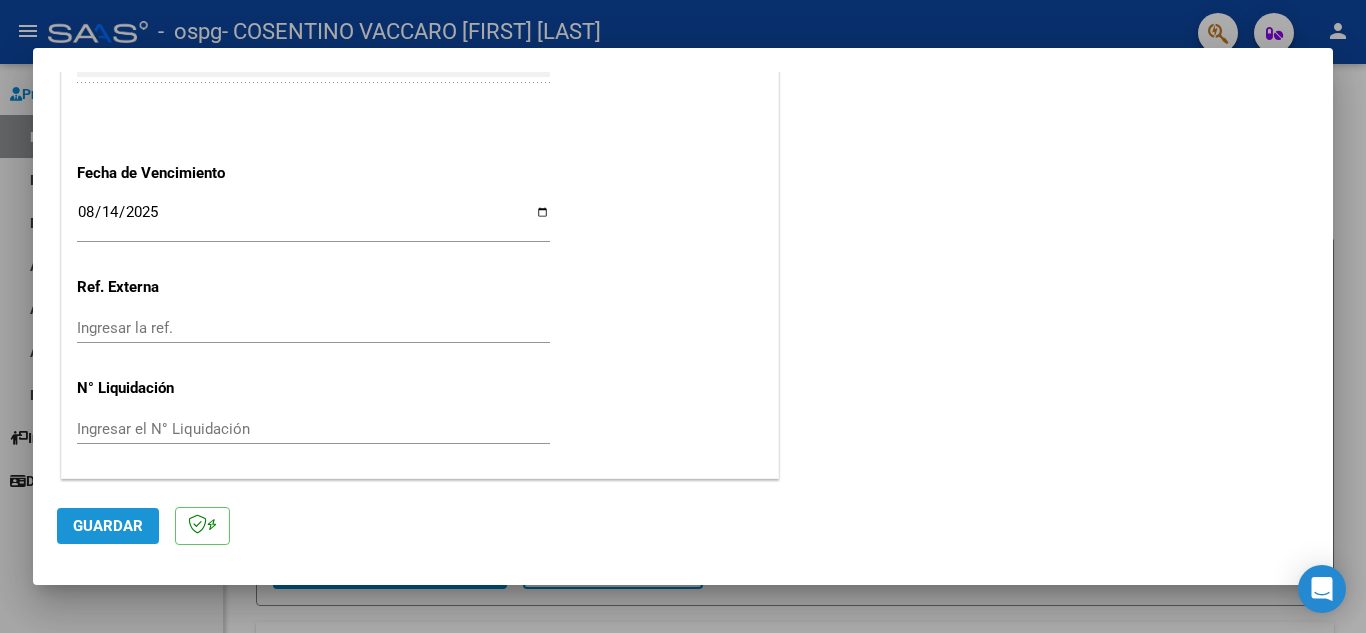 click on "Guardar" 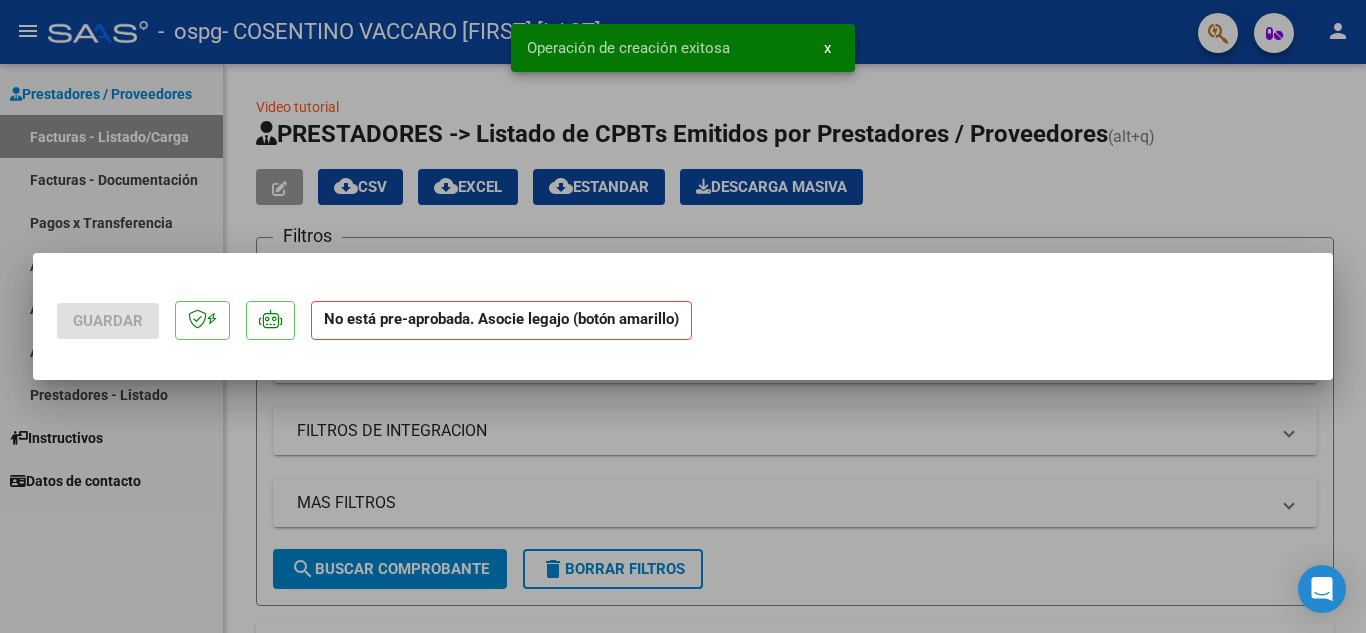 scroll, scrollTop: 0, scrollLeft: 0, axis: both 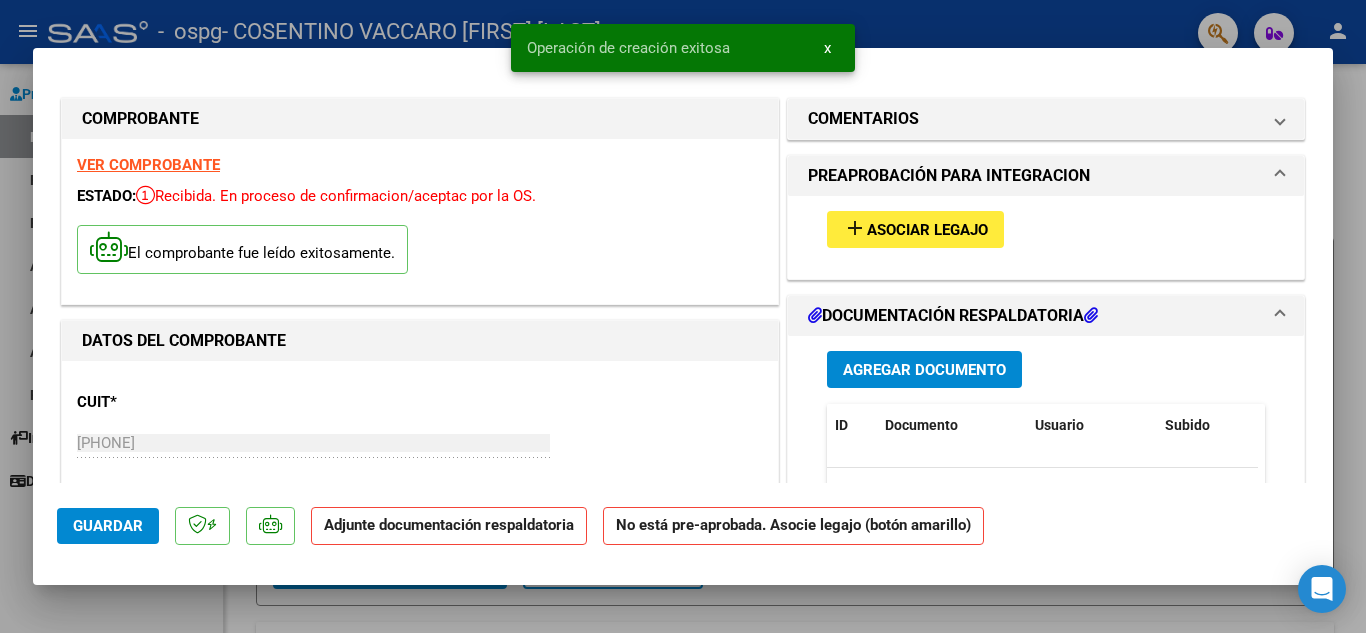 click on "Asociar Legajo" at bounding box center [927, 230] 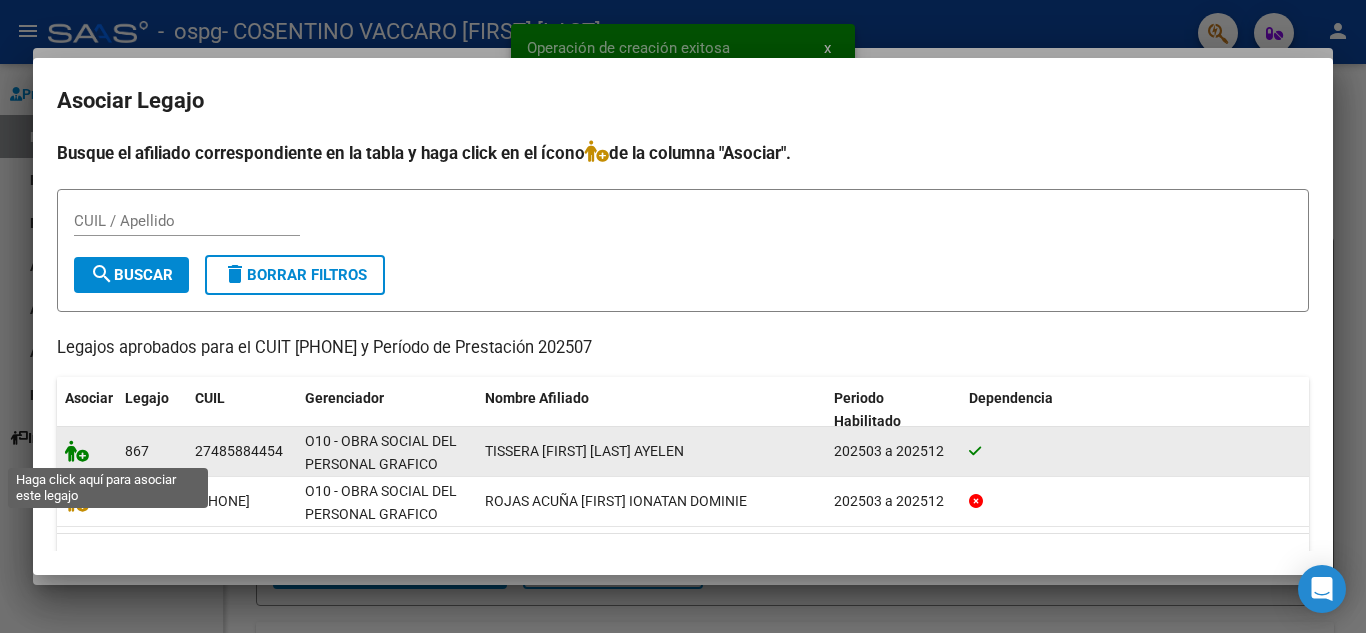 click 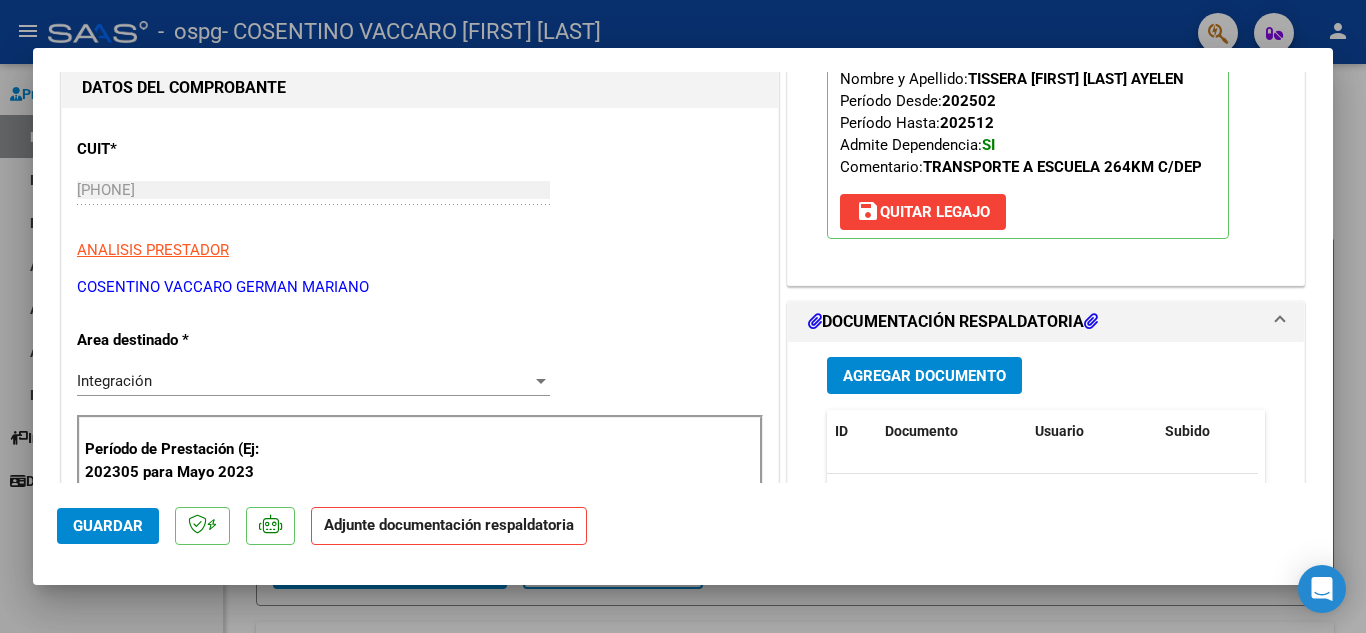 scroll, scrollTop: 300, scrollLeft: 0, axis: vertical 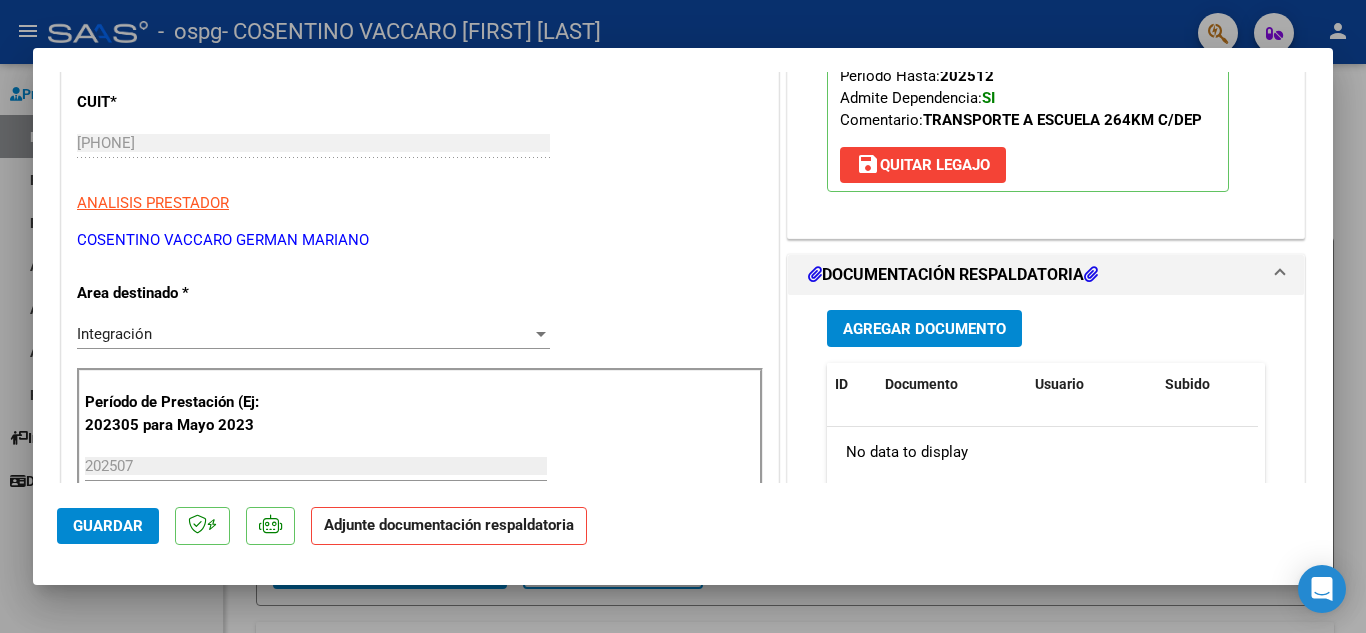 click on "Agregar Documento" at bounding box center [924, 329] 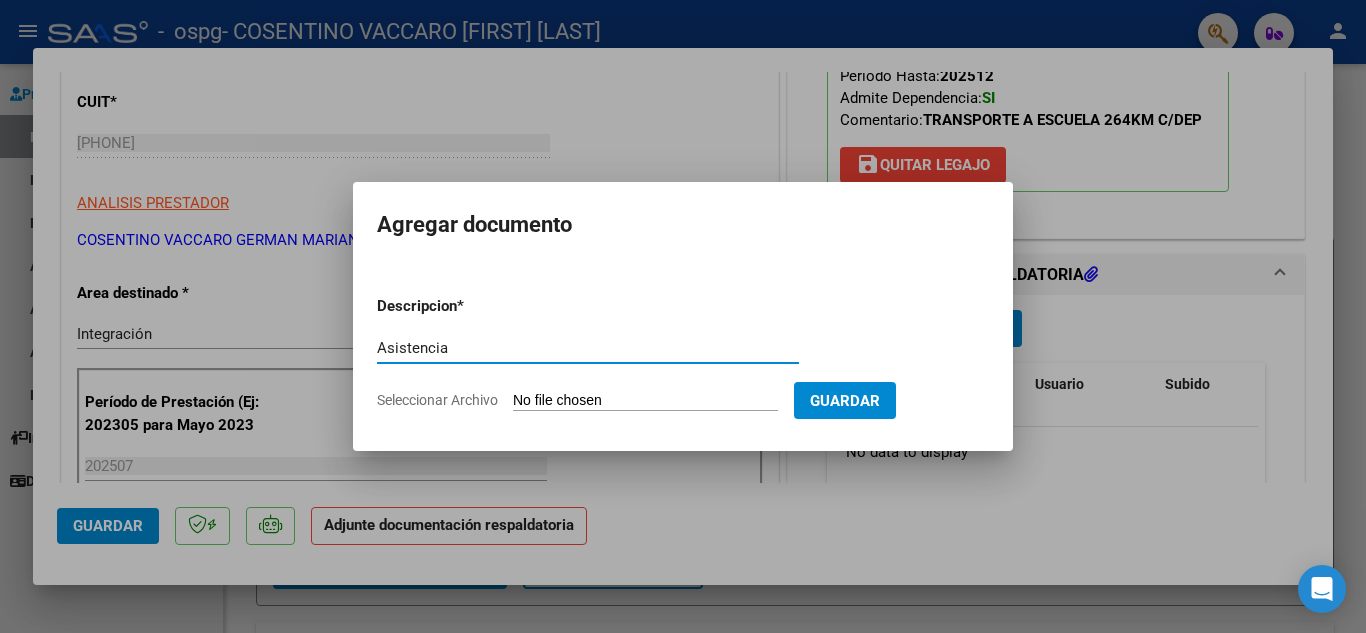 type on "Asistencia" 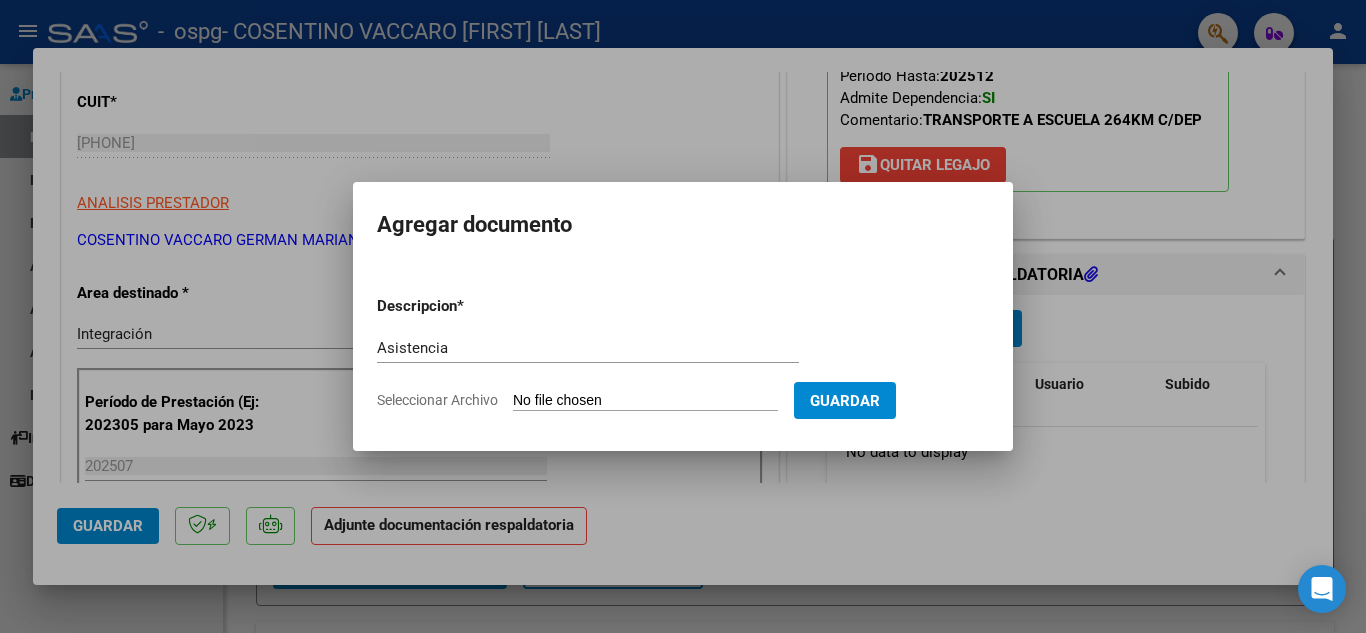 type on "C:\fakepath\Tissera [FIRST] asistencia 07-2025.pdf" 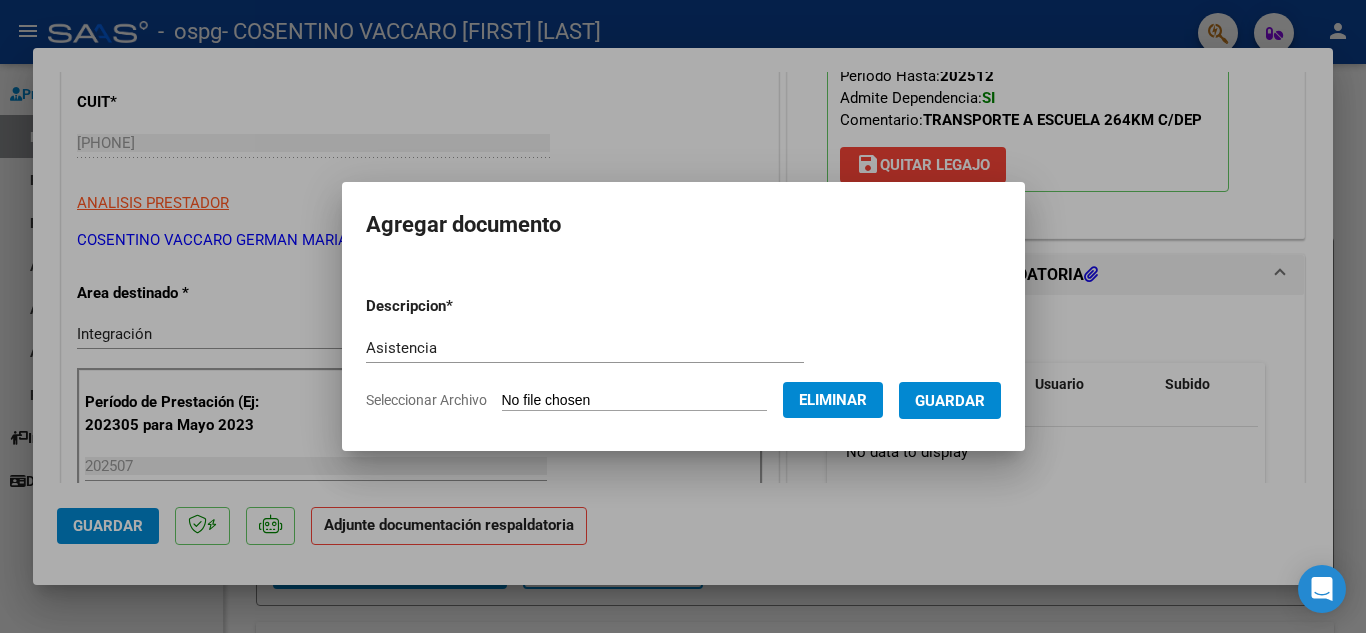 click on "Guardar" at bounding box center (950, 401) 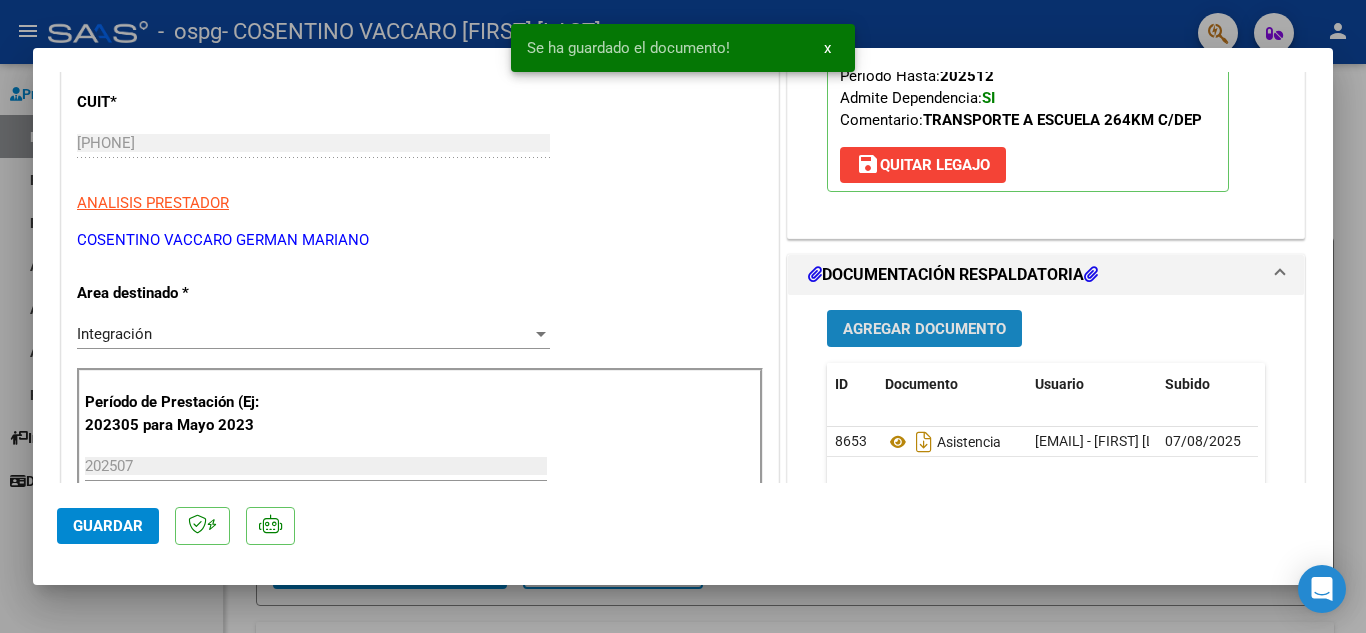 click on "Agregar Documento" at bounding box center [924, 329] 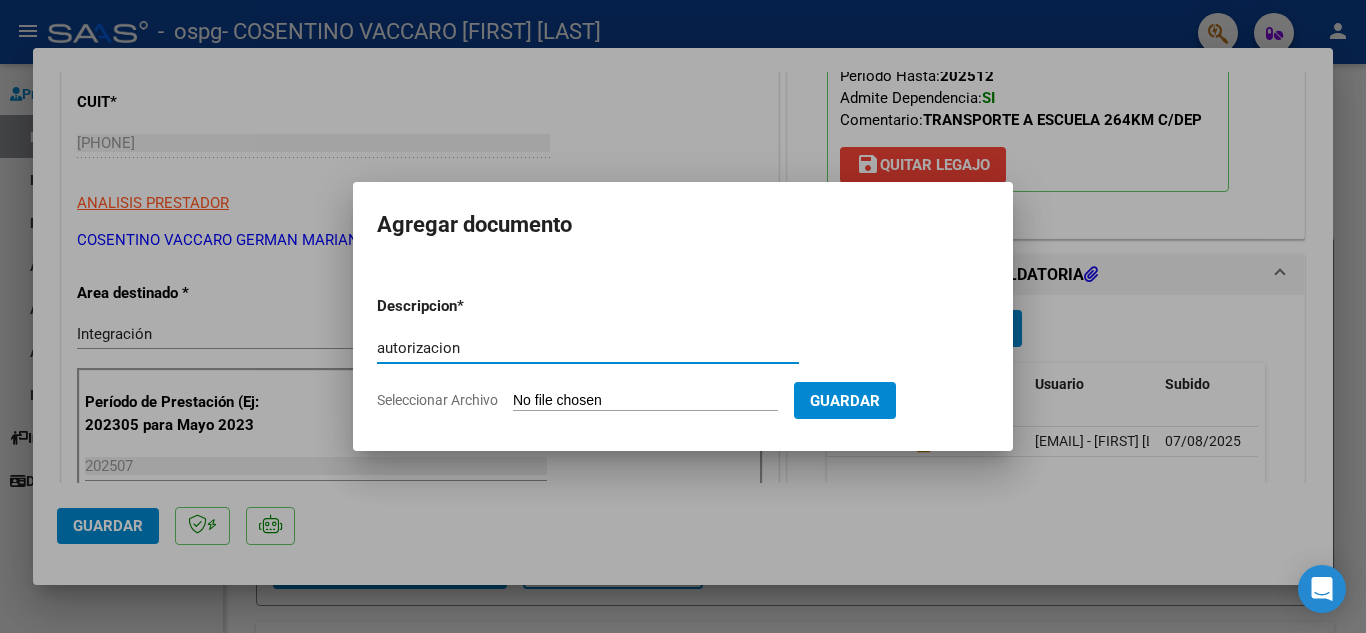 type on "autorizacion" 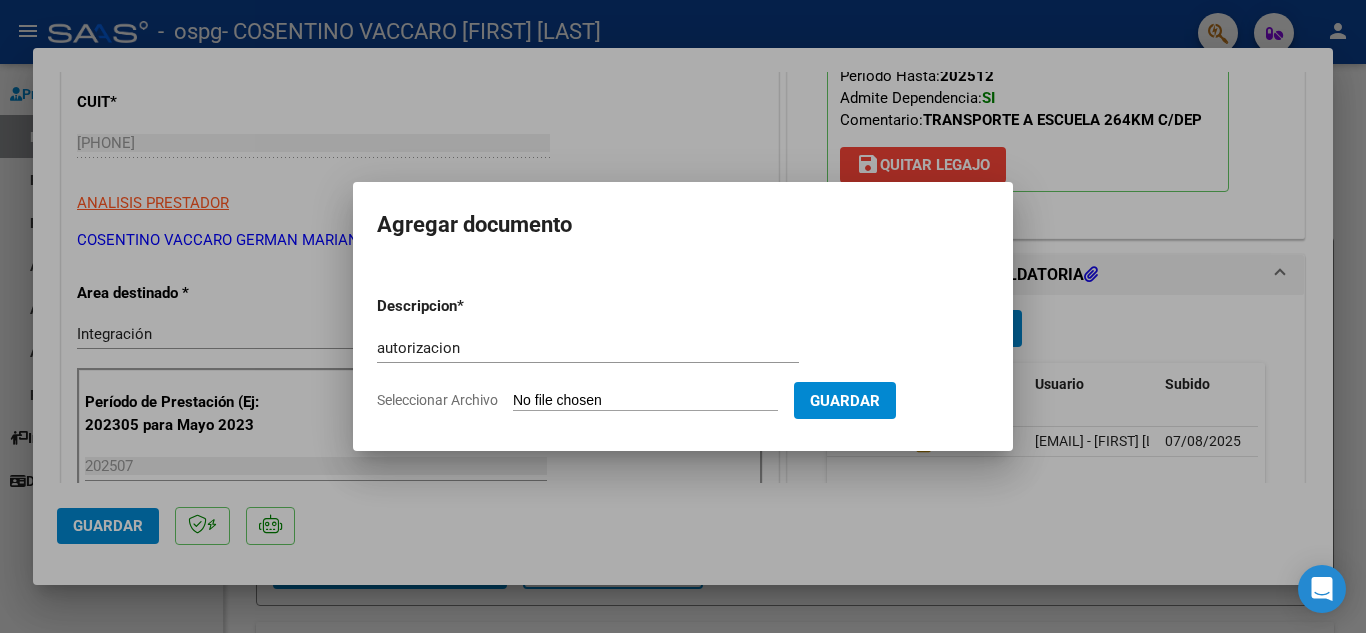 type on "C:\fakepath\Tissera [LAST] [FIRST] Autorizacion Abril-Diciembre 2025.jpeg" 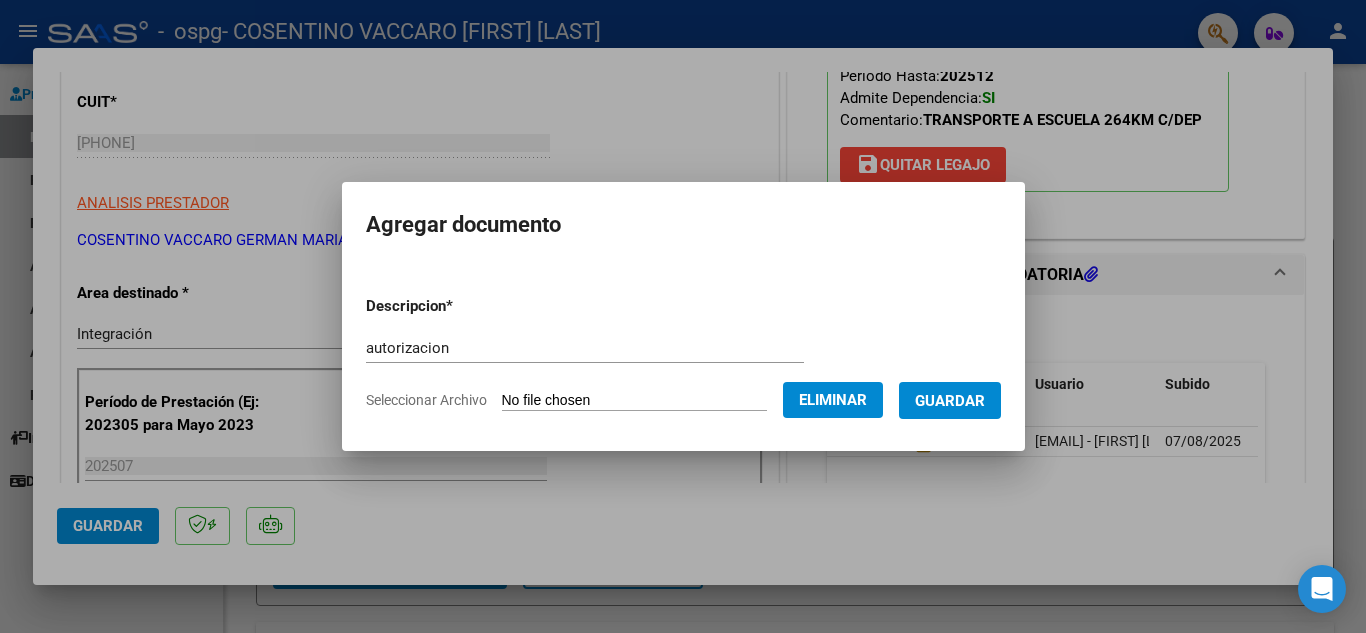 click on "Guardar" at bounding box center (950, 401) 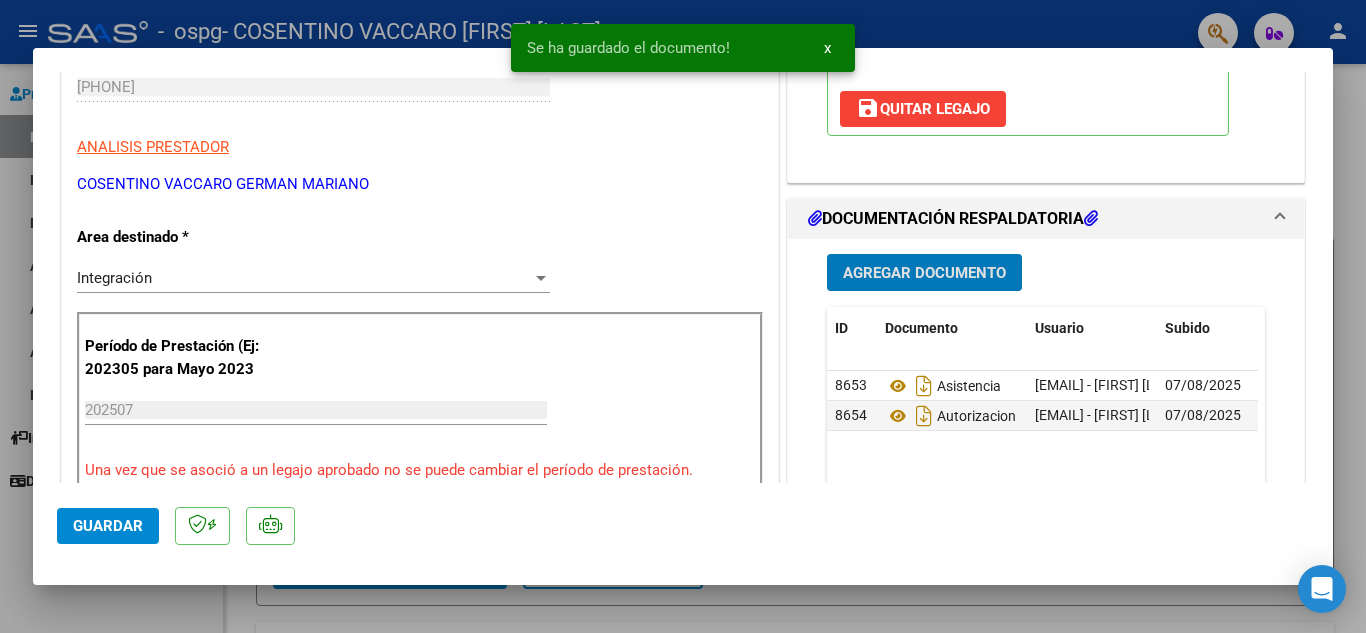 scroll, scrollTop: 400, scrollLeft: 0, axis: vertical 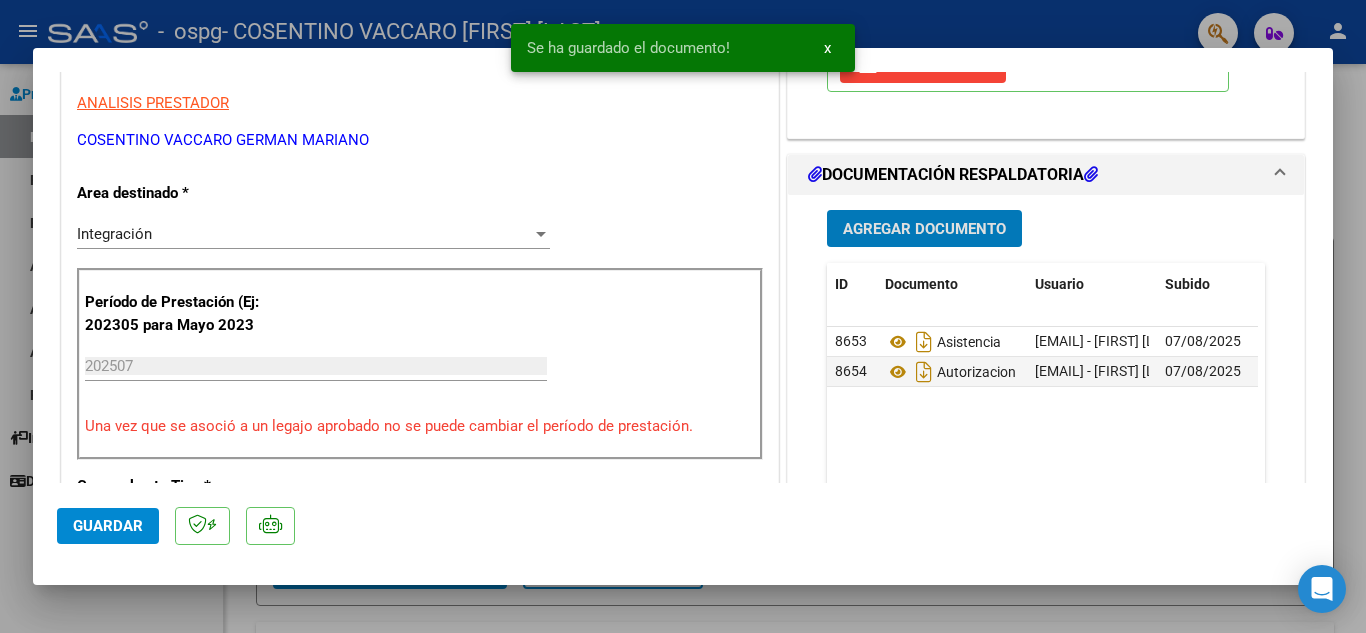 click on "Guardar" 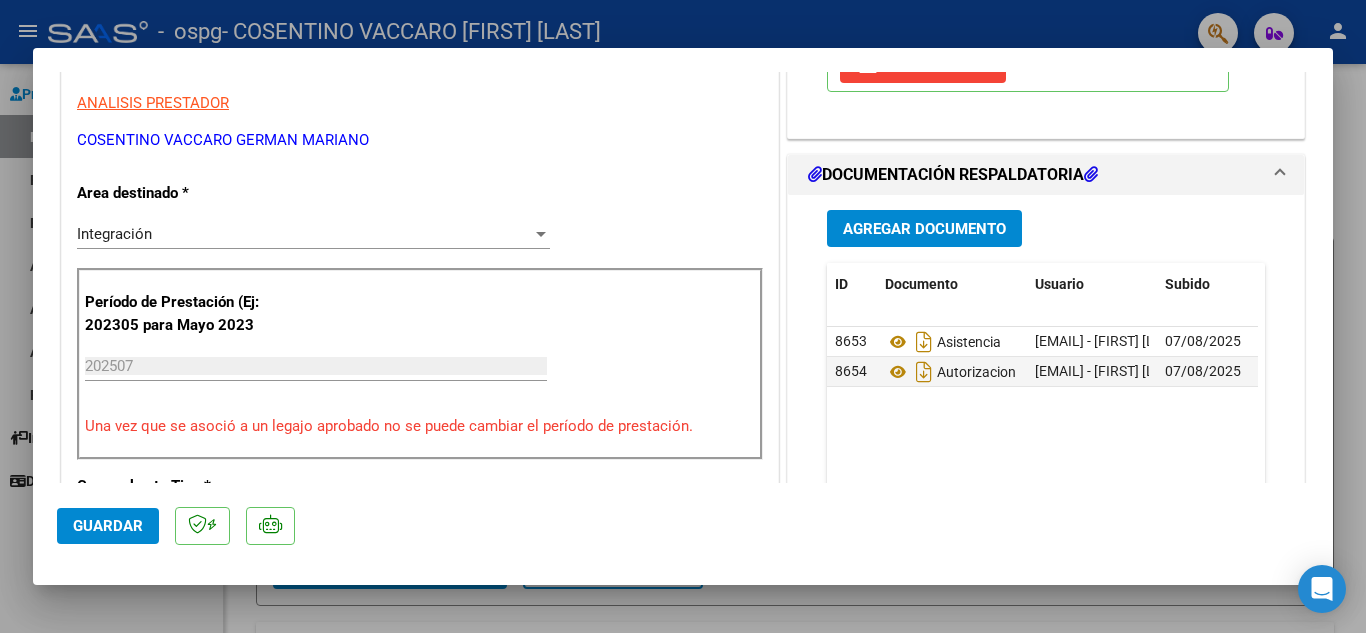 click at bounding box center [683, 316] 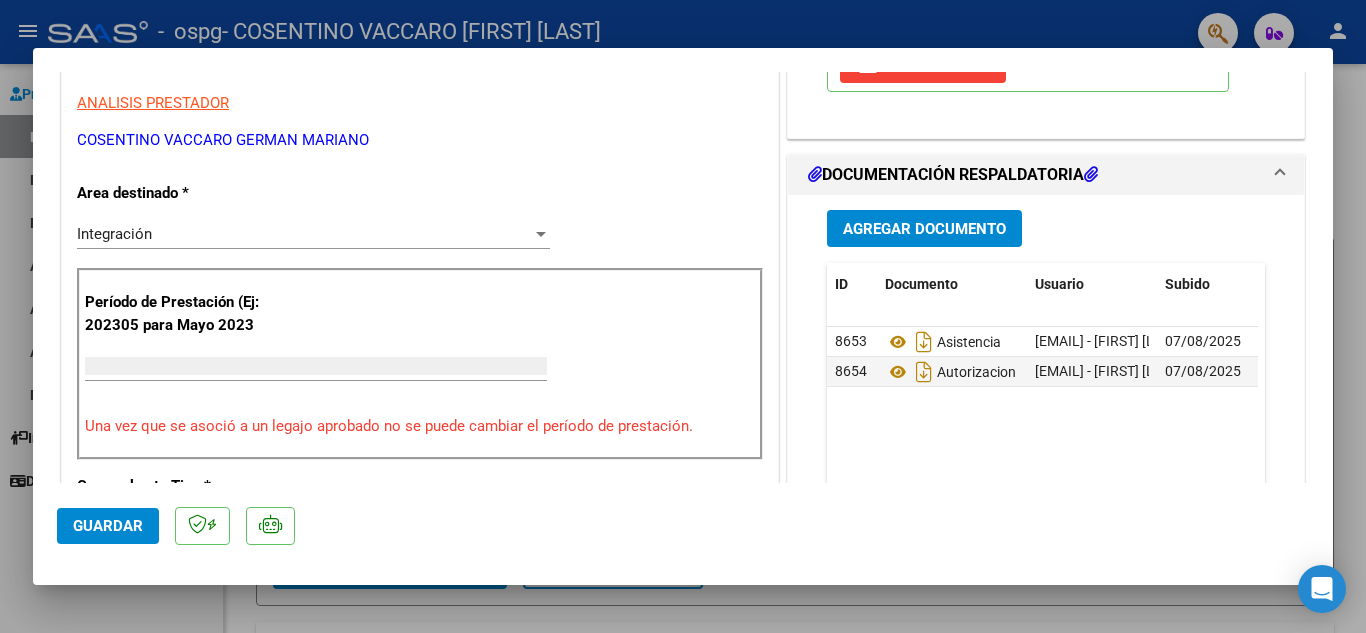 scroll, scrollTop: 0, scrollLeft: 0, axis: both 